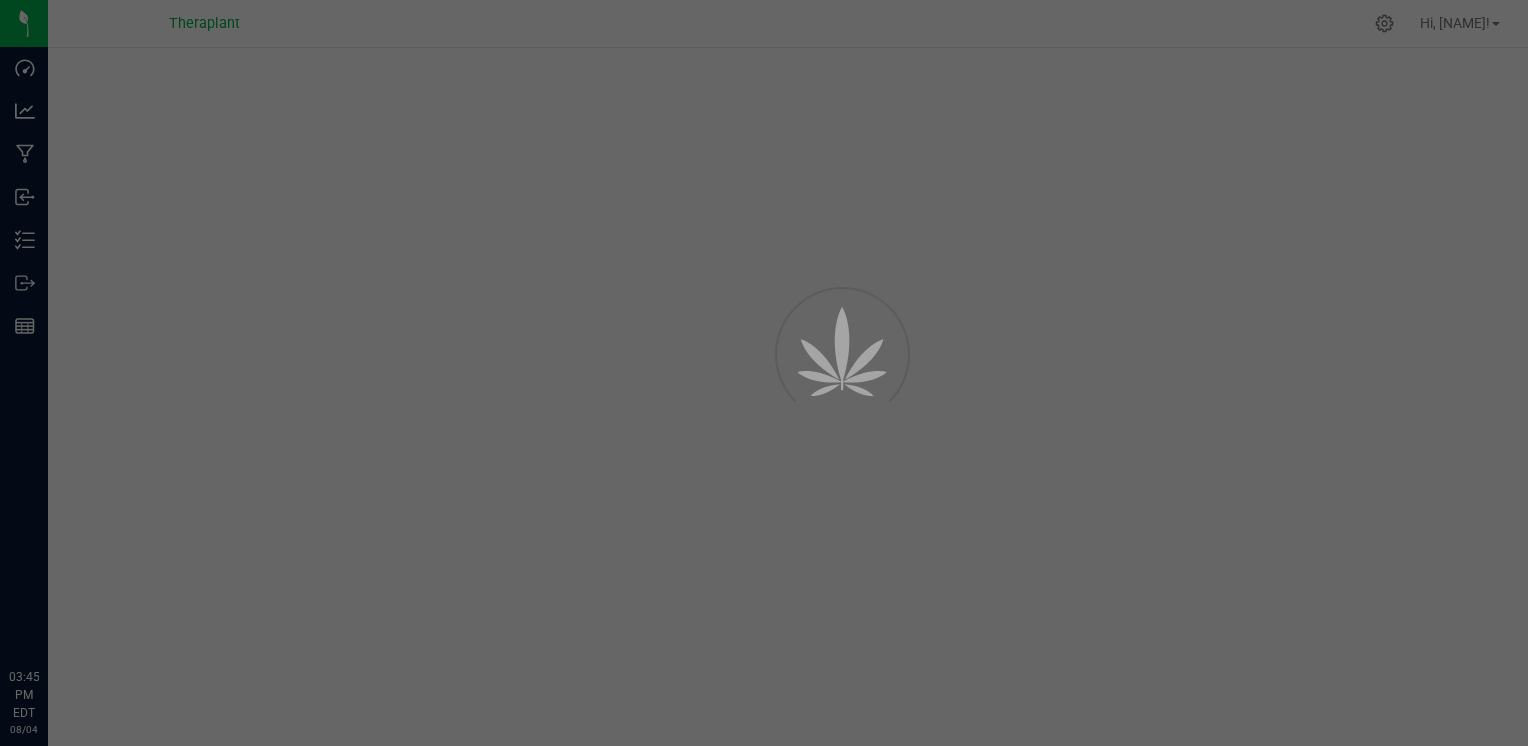 scroll, scrollTop: 0, scrollLeft: 0, axis: both 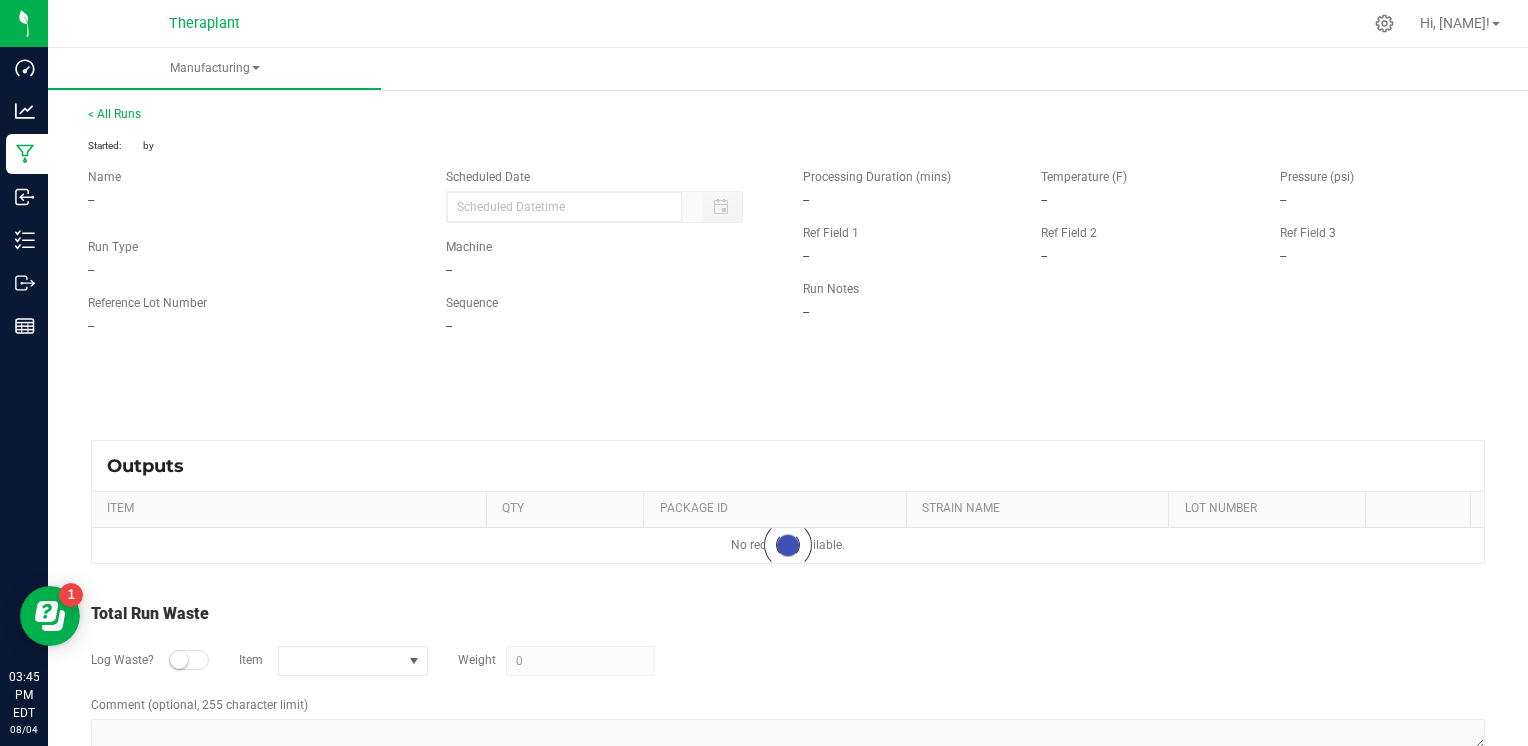 type on "[MONTH]/[DAY]/[YEAR] [TIME]" 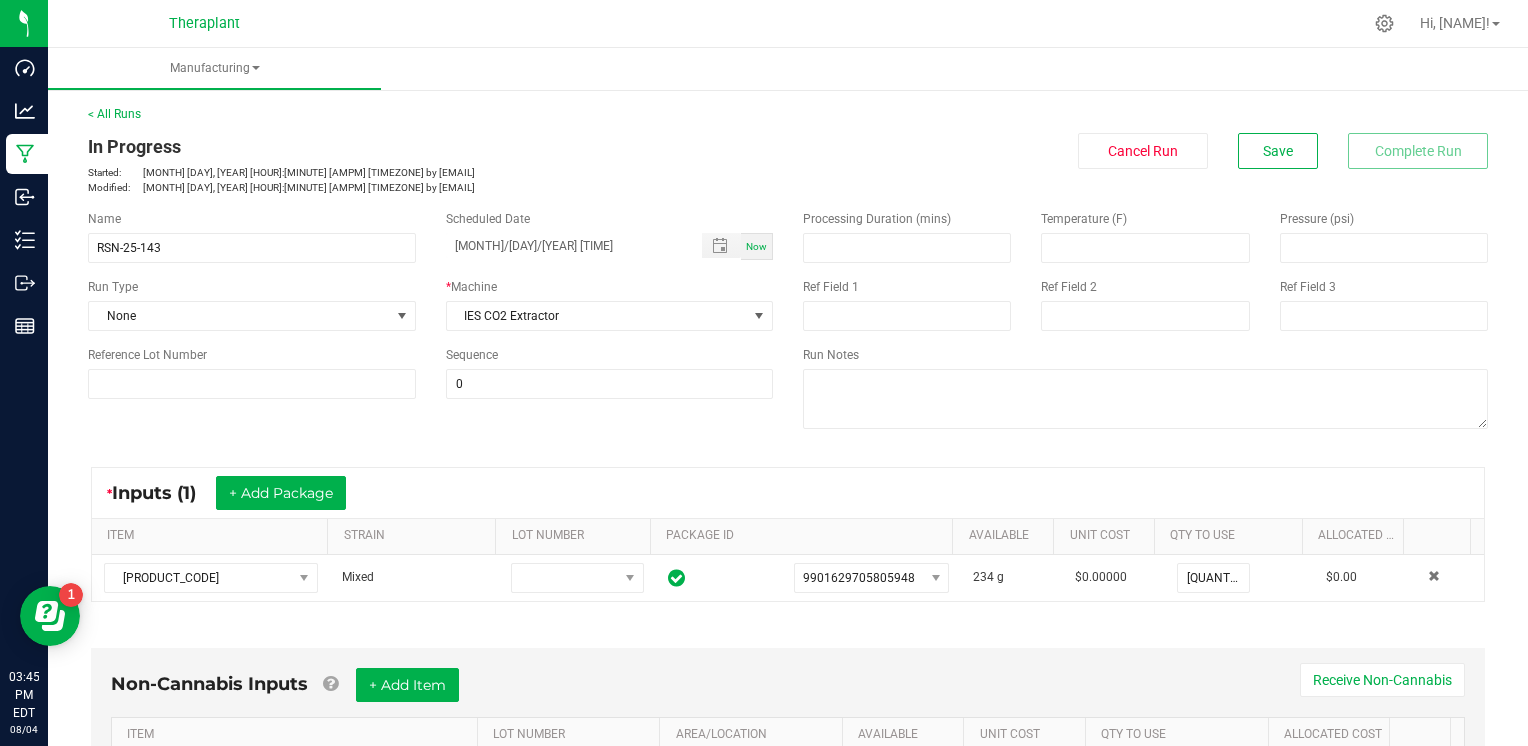 scroll, scrollTop: 0, scrollLeft: 0, axis: both 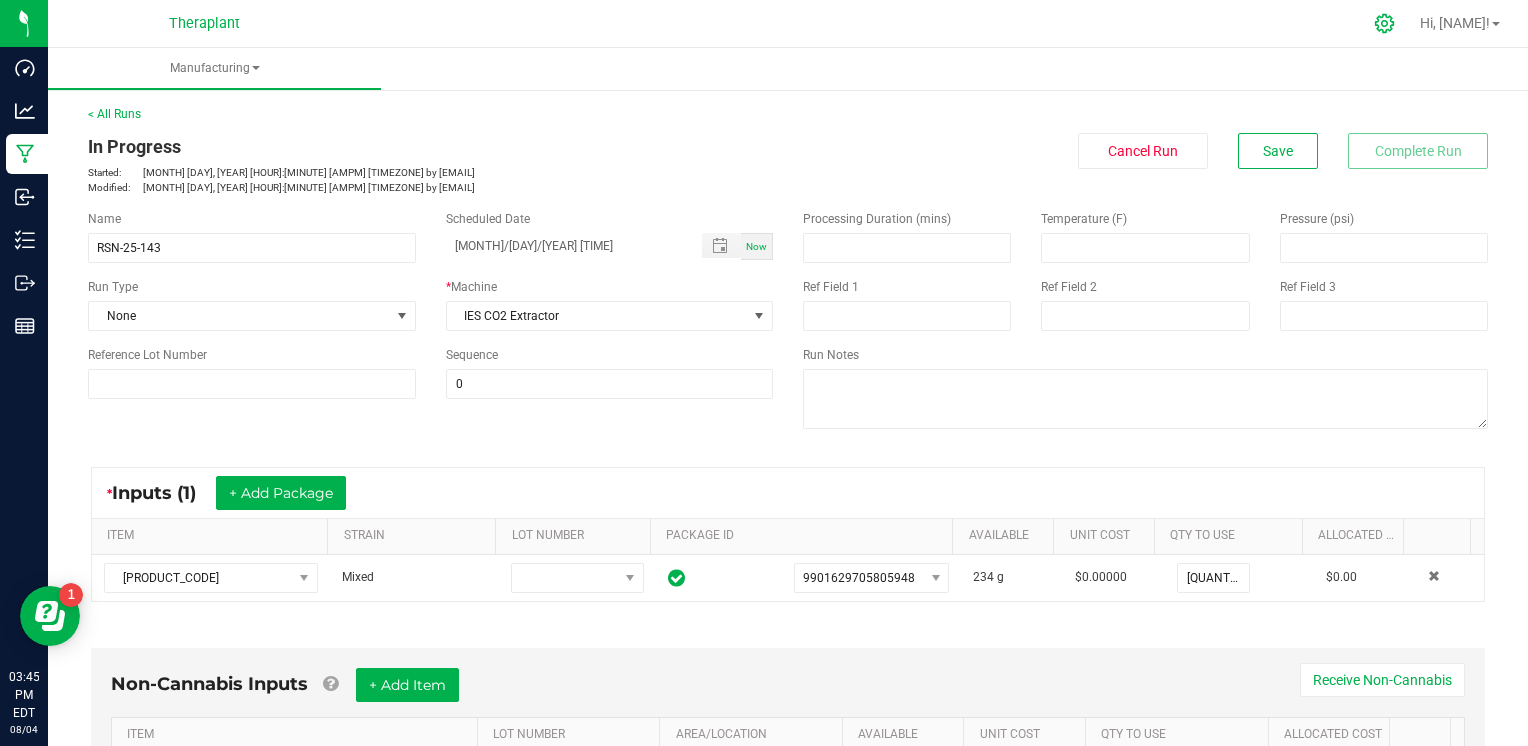 click 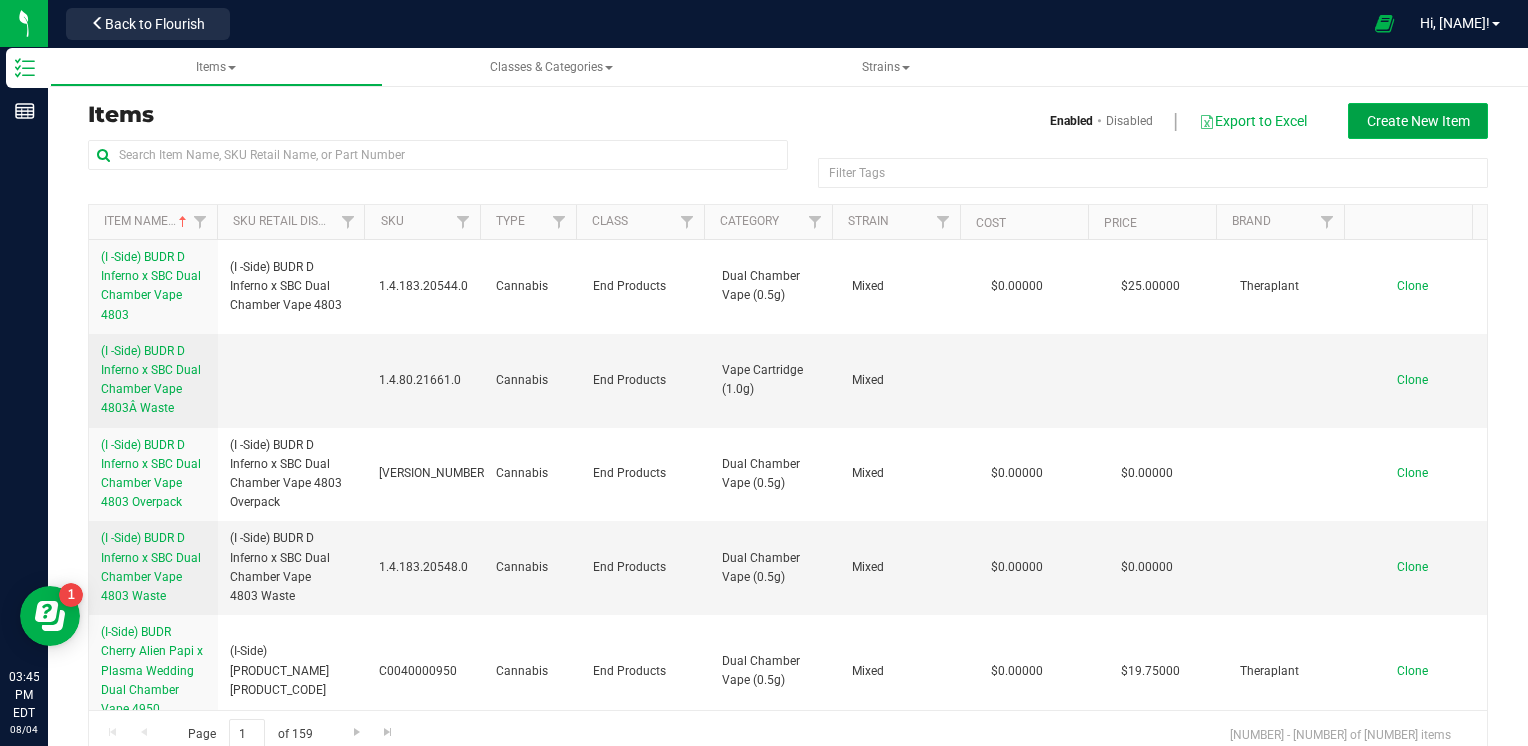 click on "Create New Item" at bounding box center [1418, 121] 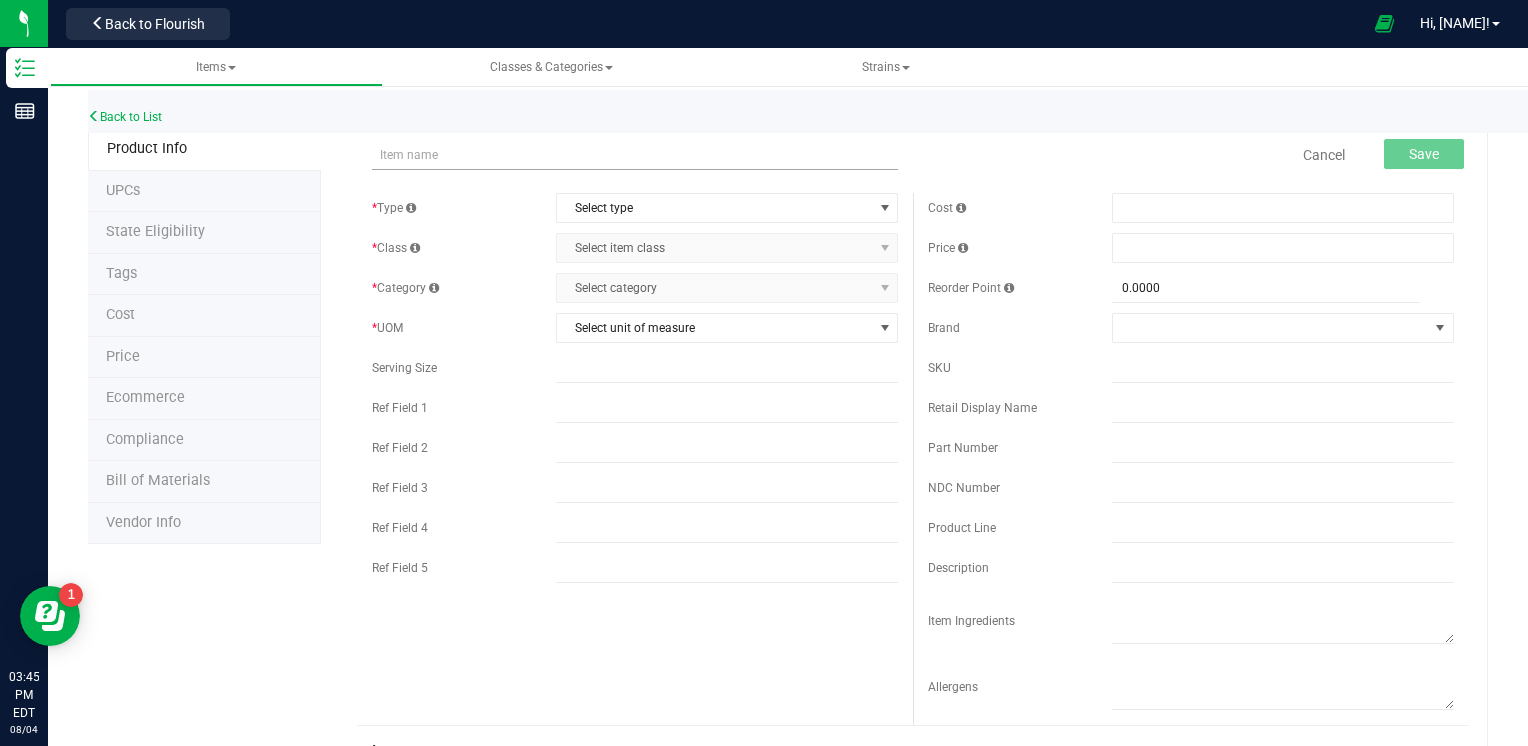 click at bounding box center [635, 155] 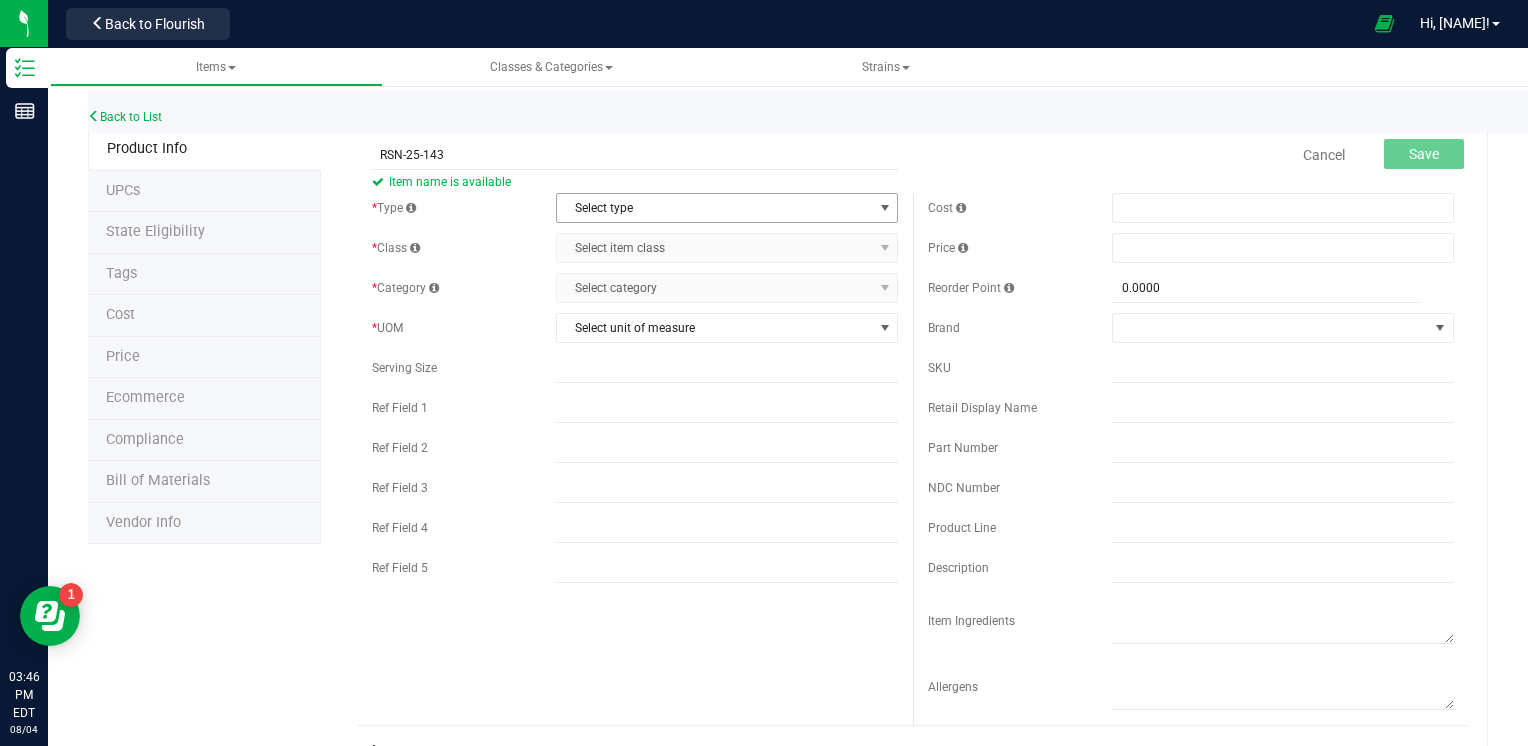 type on "RSN-25-143" 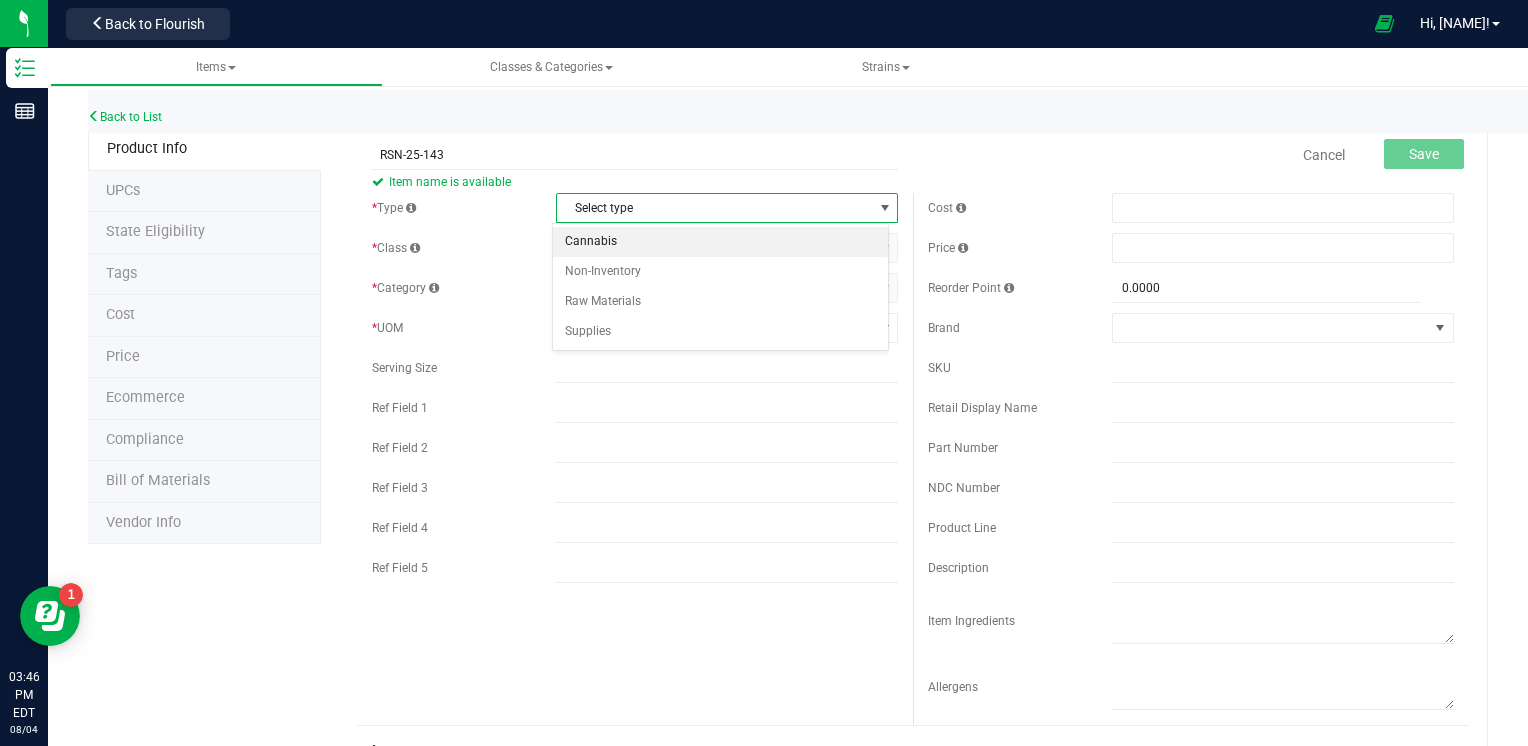 click on "Cannabis" at bounding box center [721, 242] 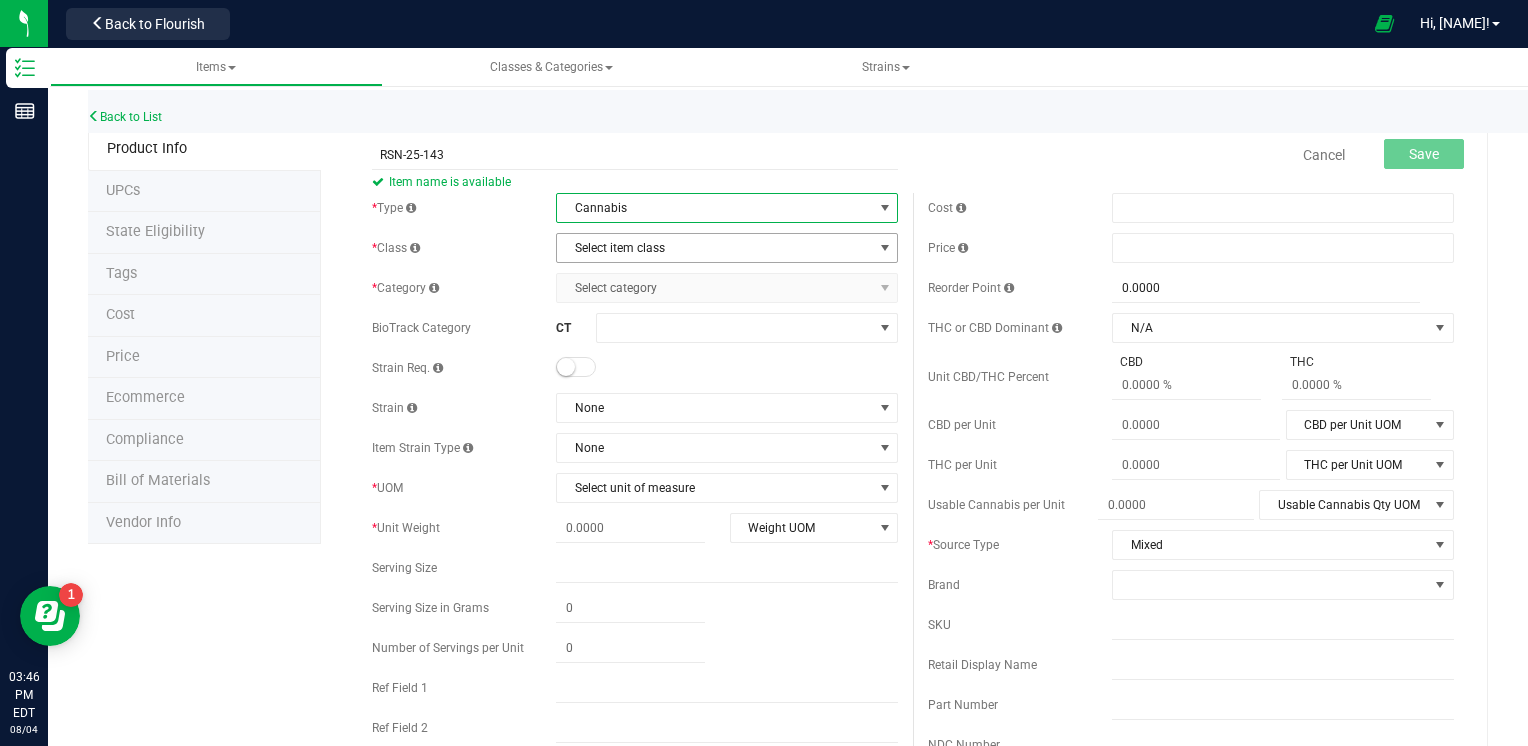 click on "Select item class" at bounding box center [714, 248] 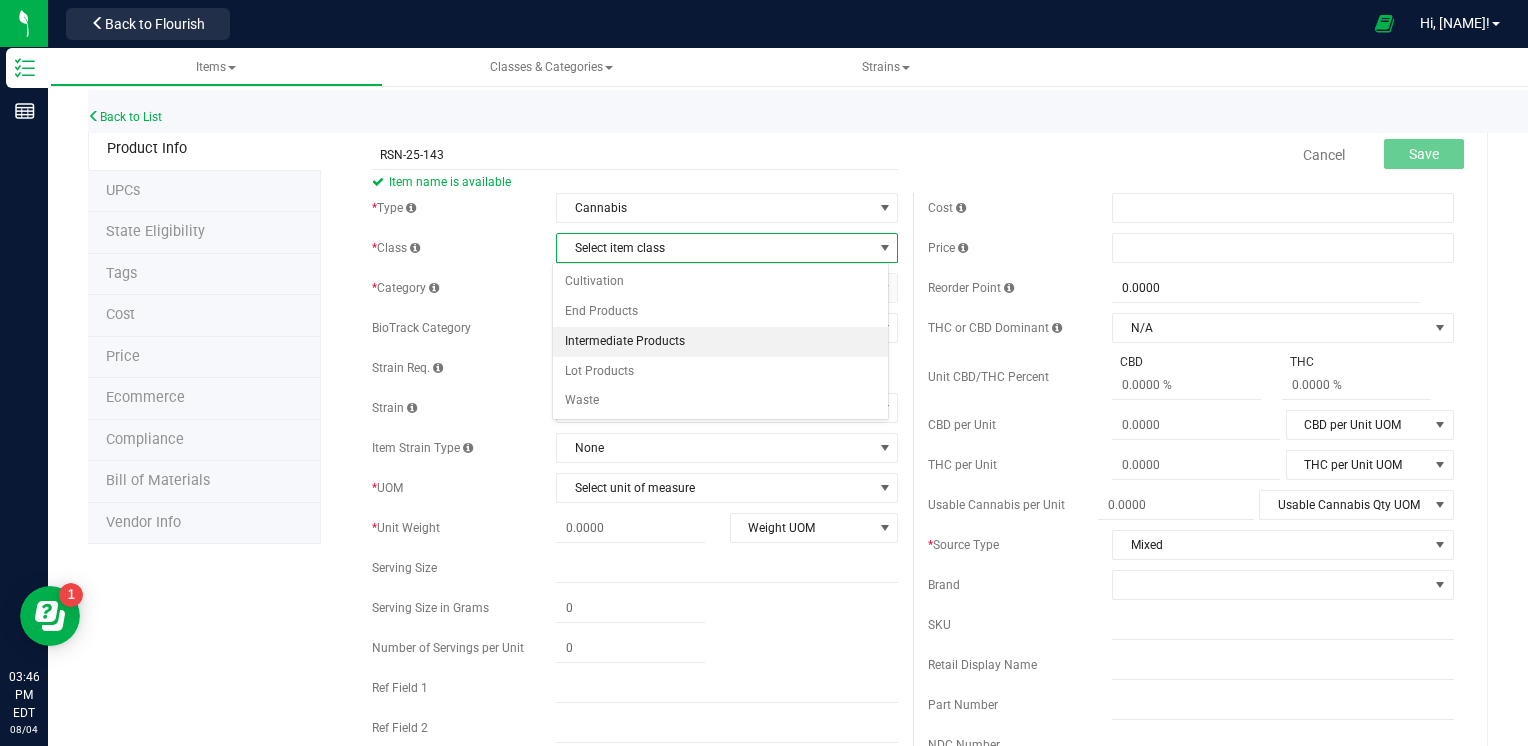 click on "Intermediate Products" at bounding box center [721, 342] 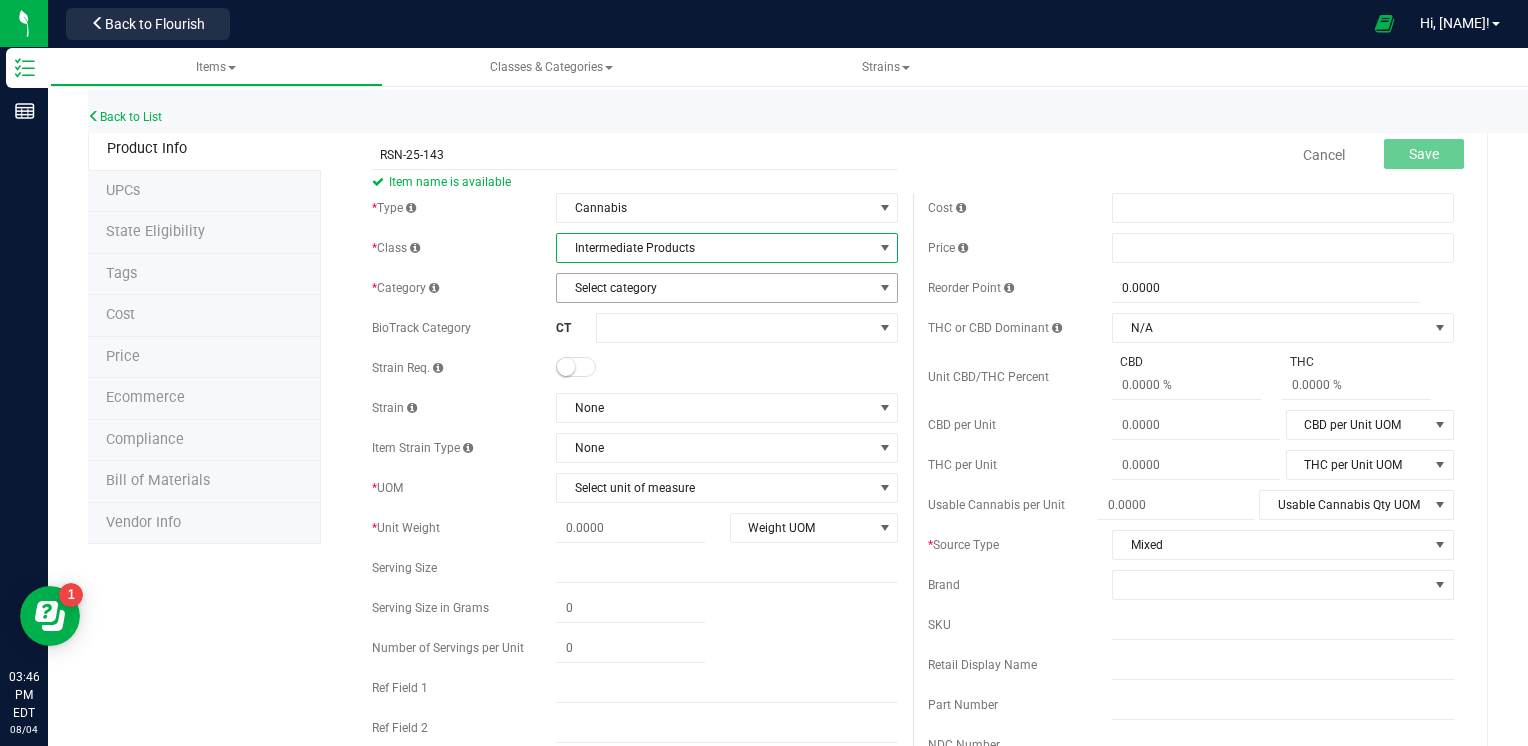 click on "Select category" at bounding box center (714, 288) 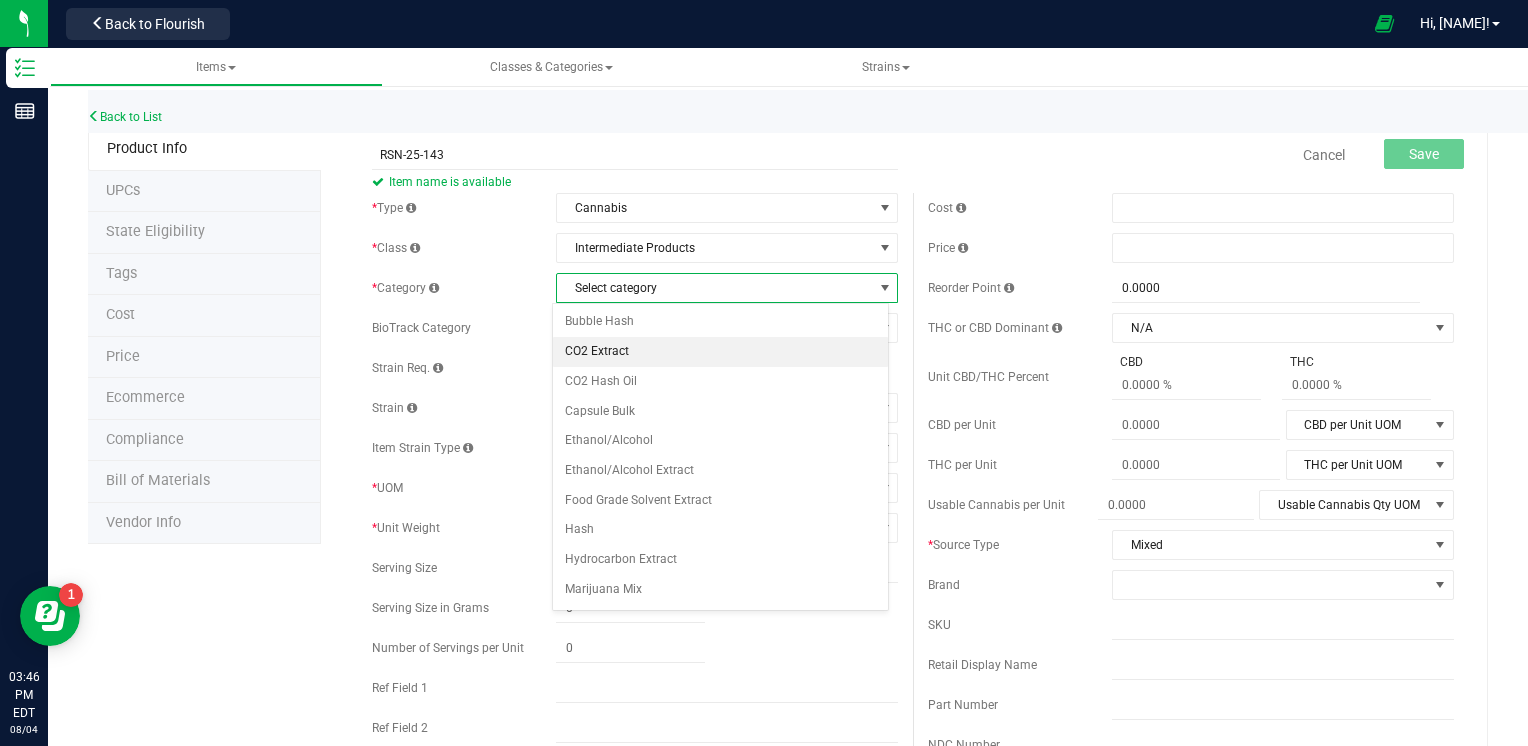 click on "CO2 Extract" at bounding box center (721, 352) 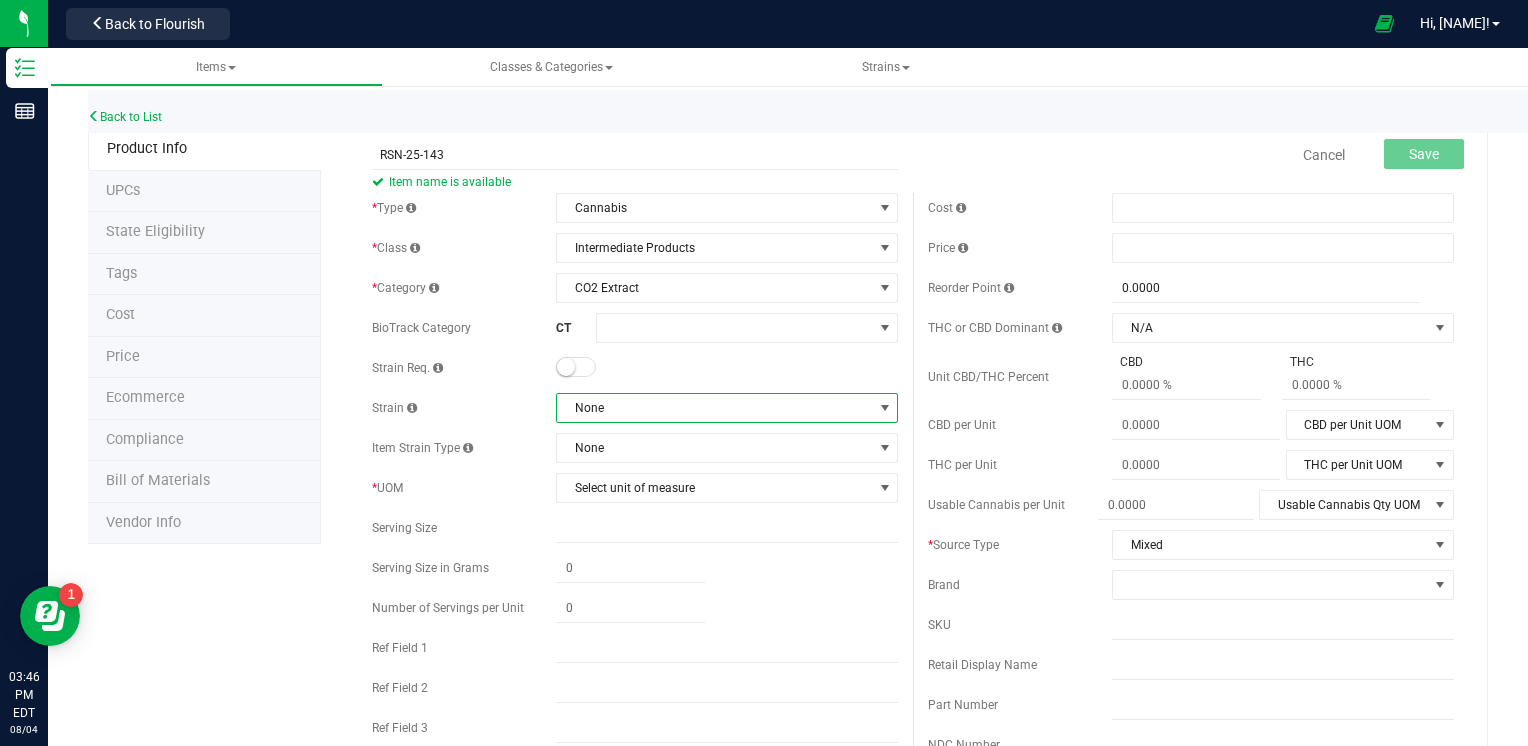 click on "None" at bounding box center [714, 408] 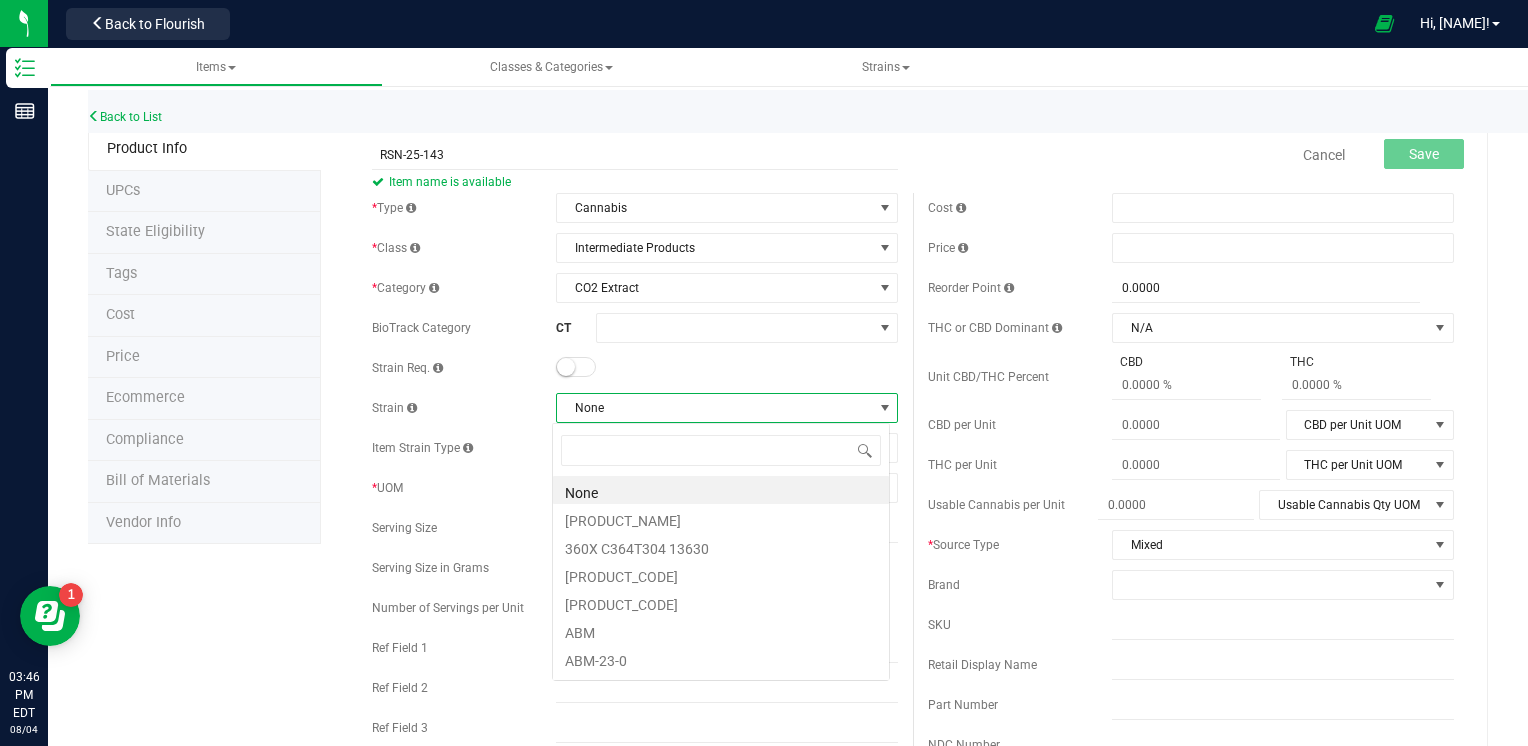 scroll, scrollTop: 99970, scrollLeft: 99662, axis: both 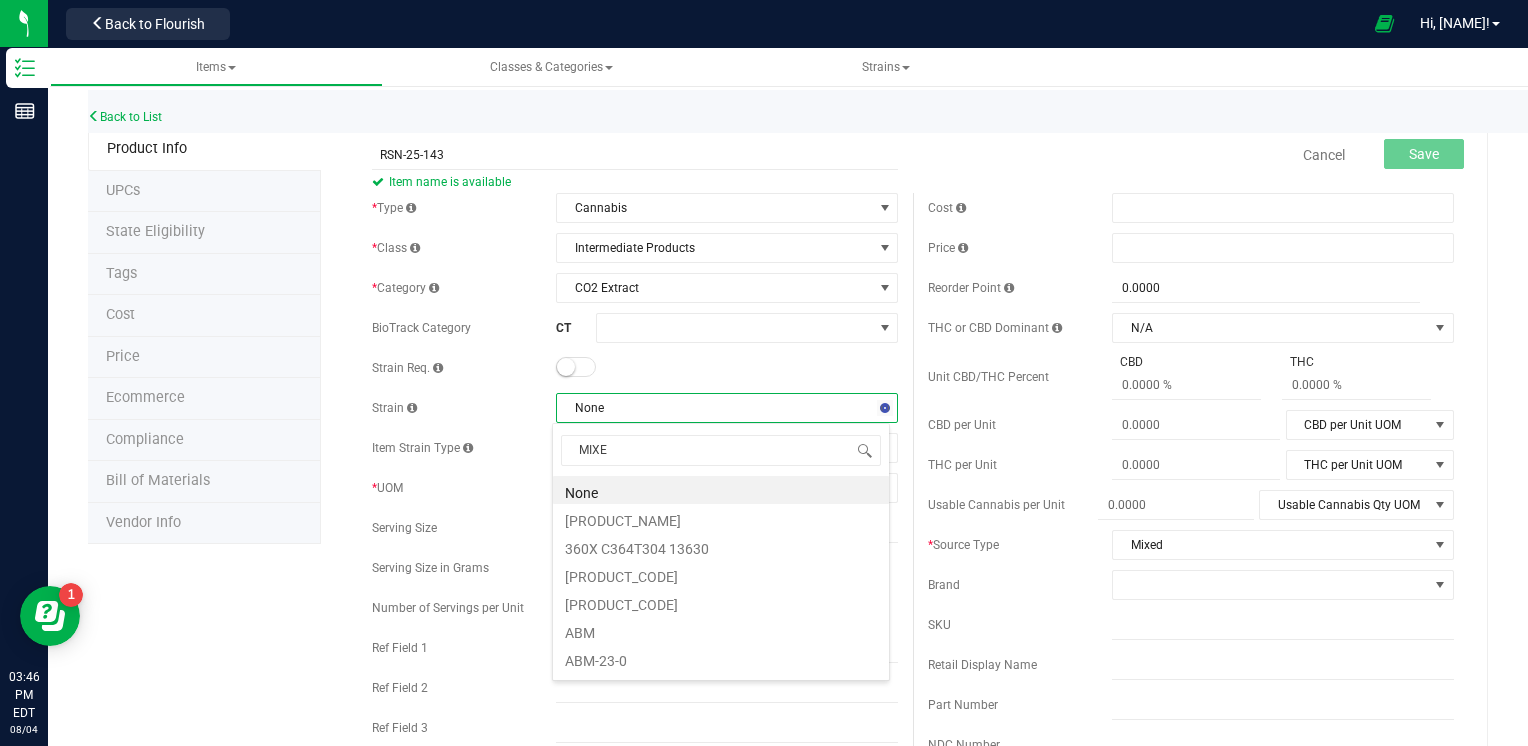 type on "MIXED" 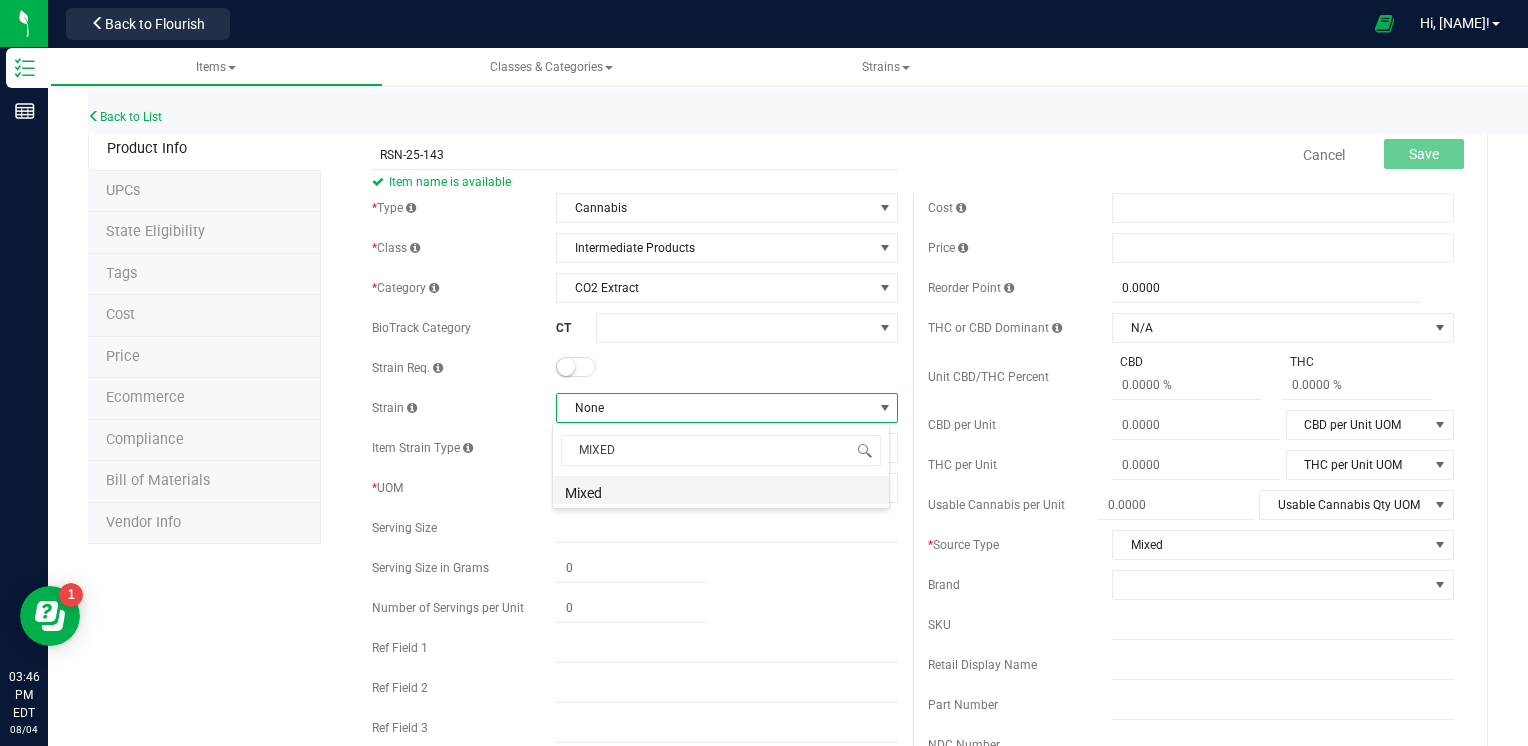 click on "Mixed" at bounding box center (721, 490) 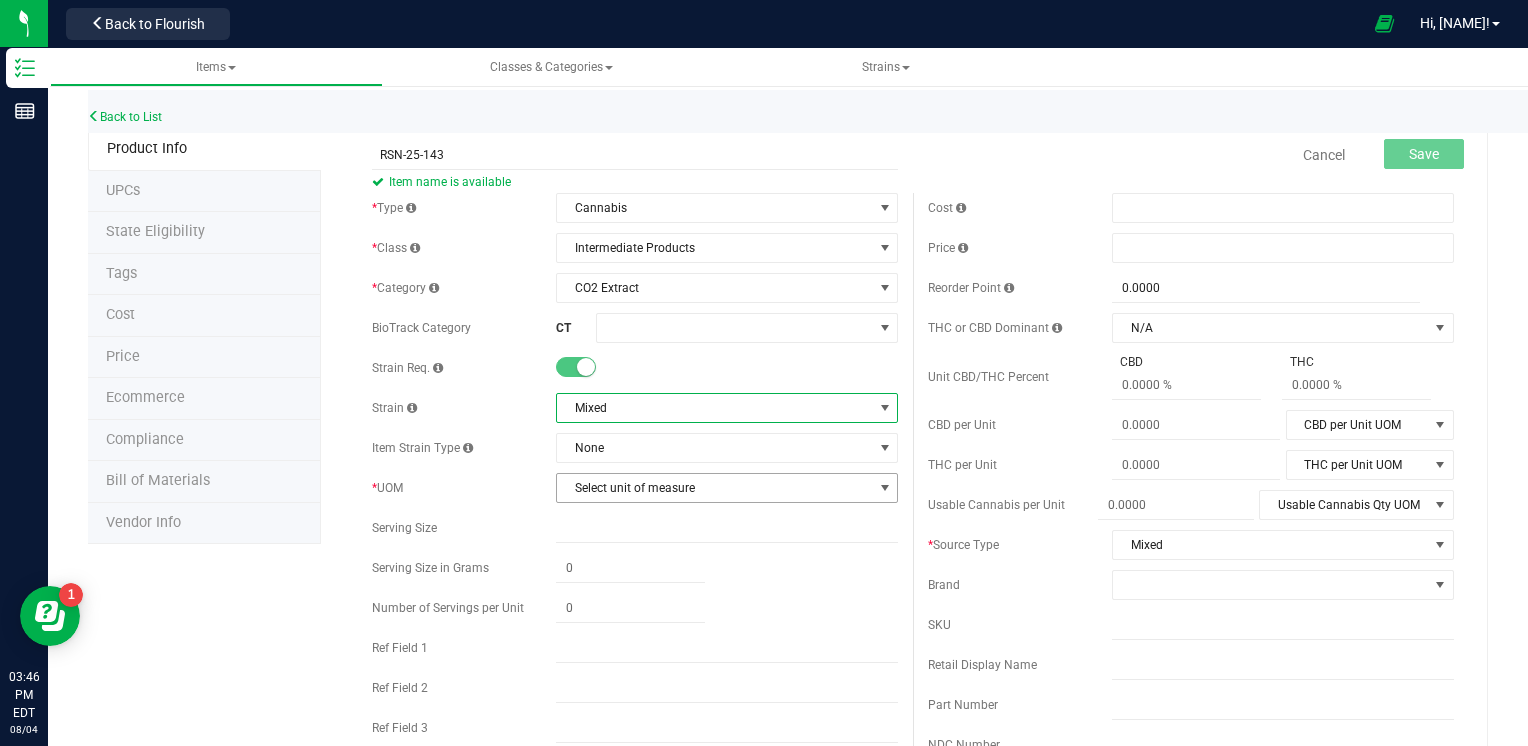 click on "Select unit of measure" at bounding box center (714, 488) 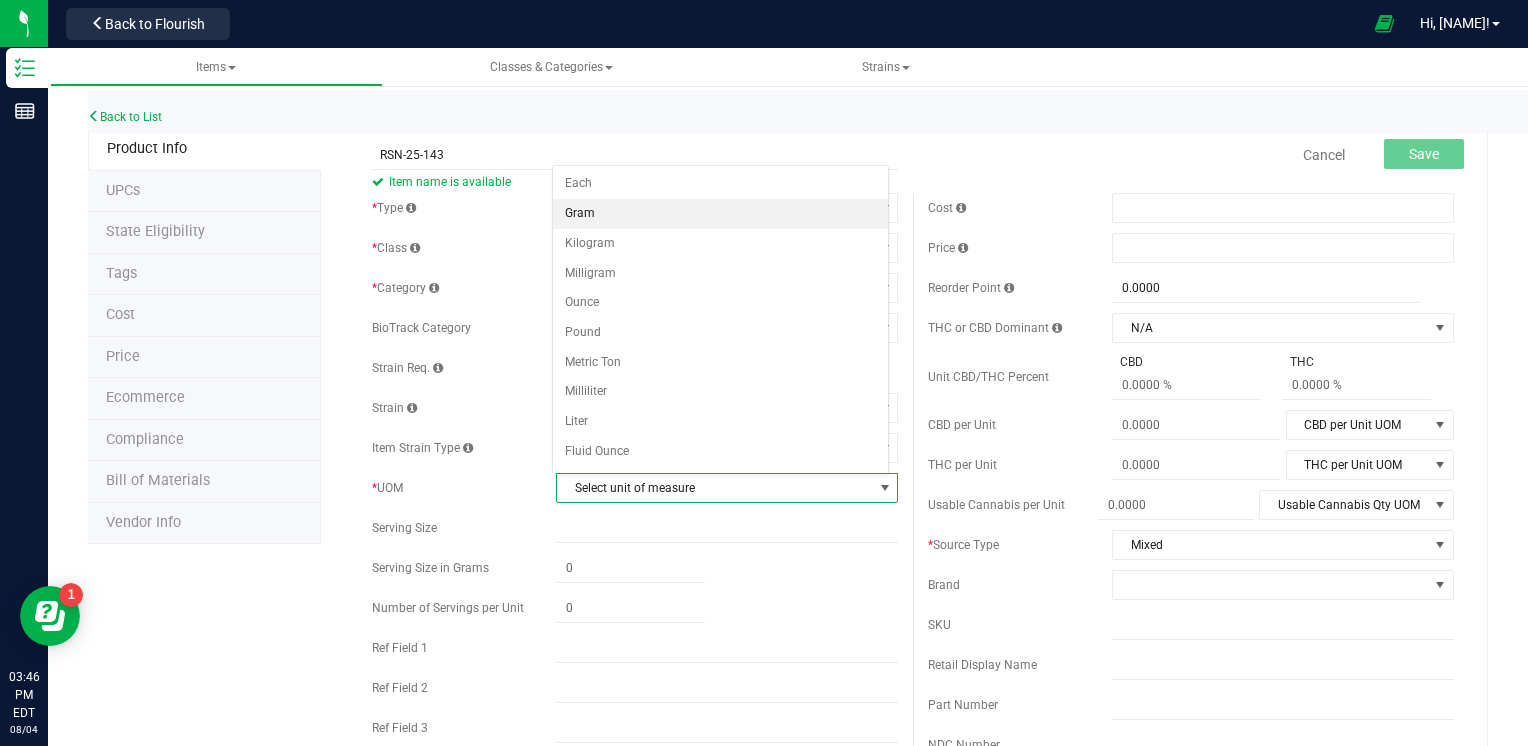 click on "Gram" at bounding box center [721, 214] 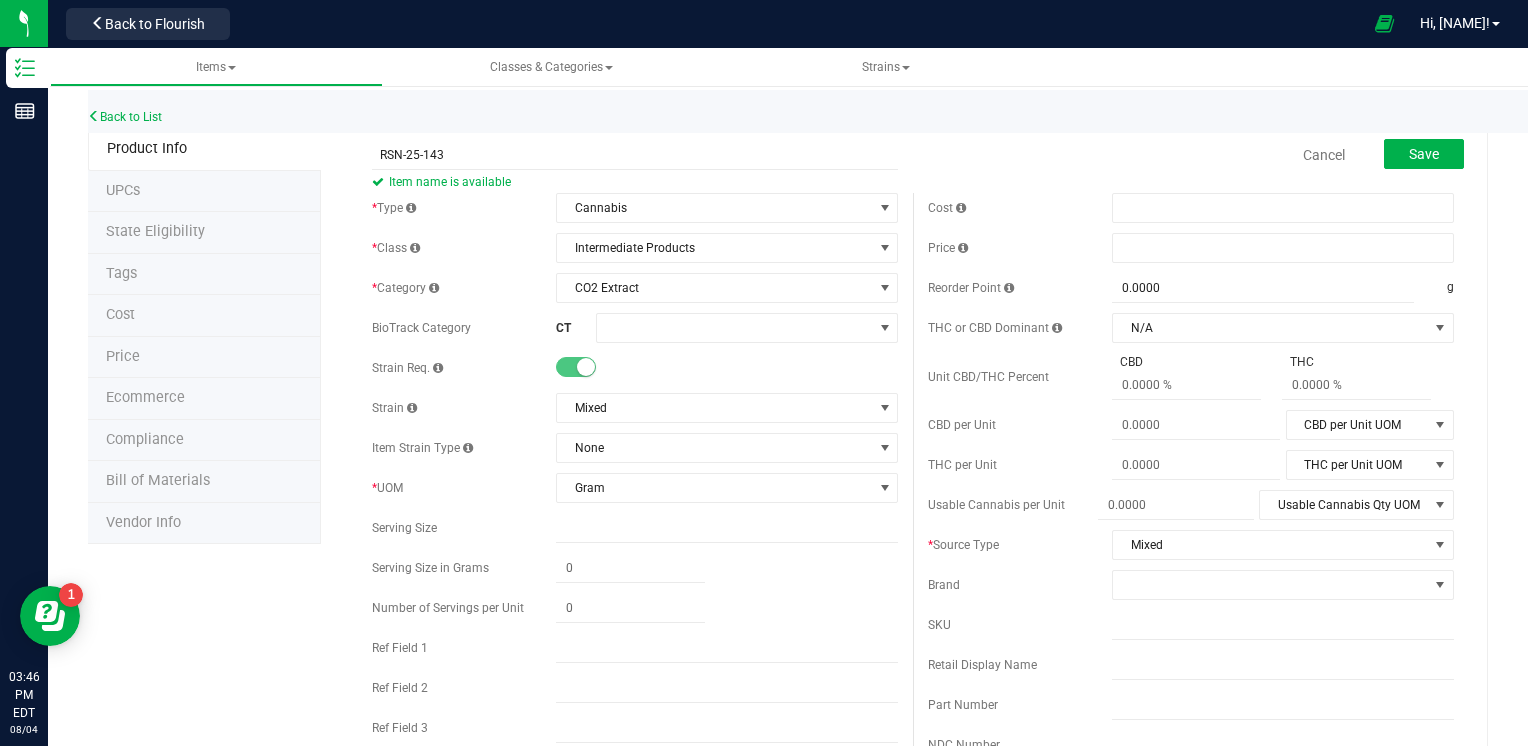 click on "Cancel
Save" at bounding box center [1191, 155] 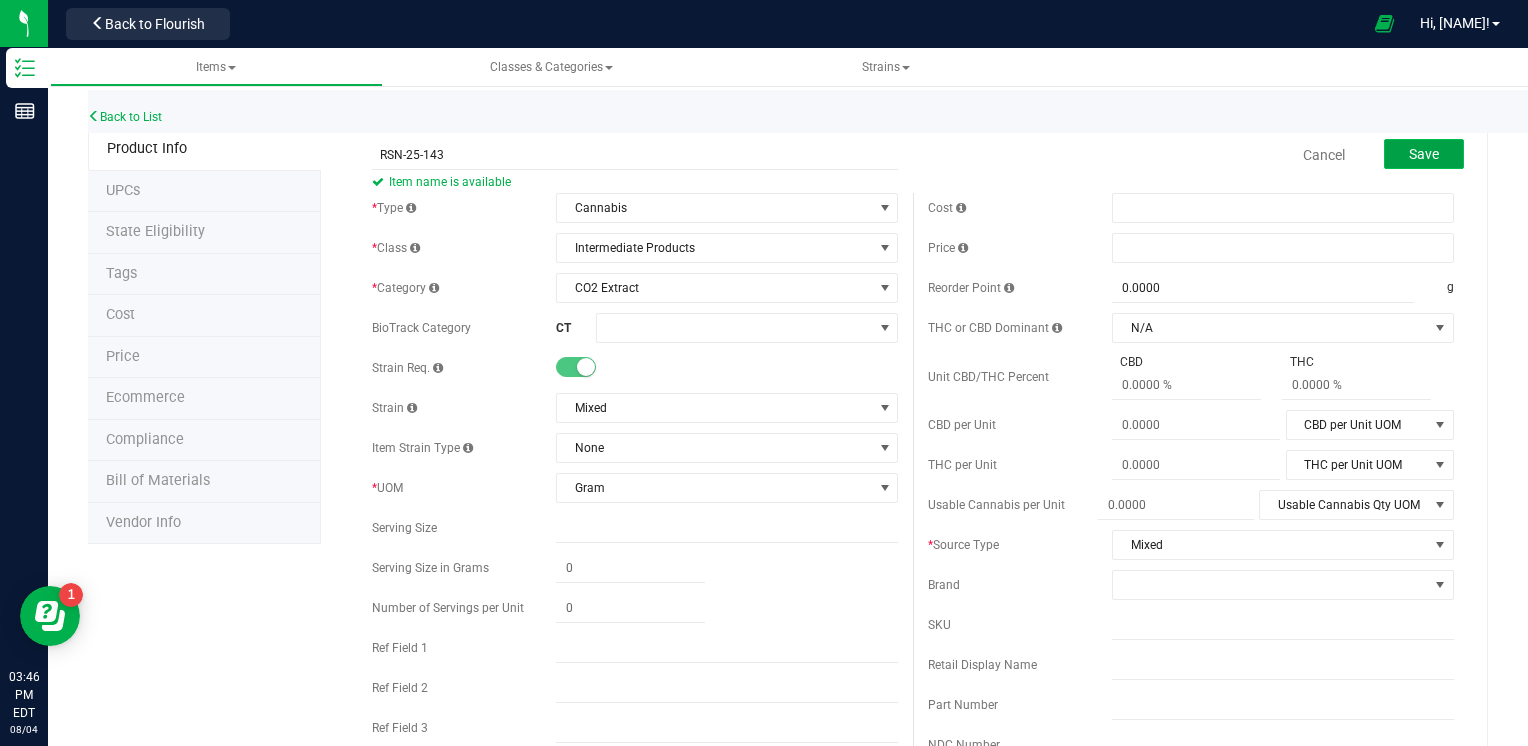 click on "Save" at bounding box center (1424, 154) 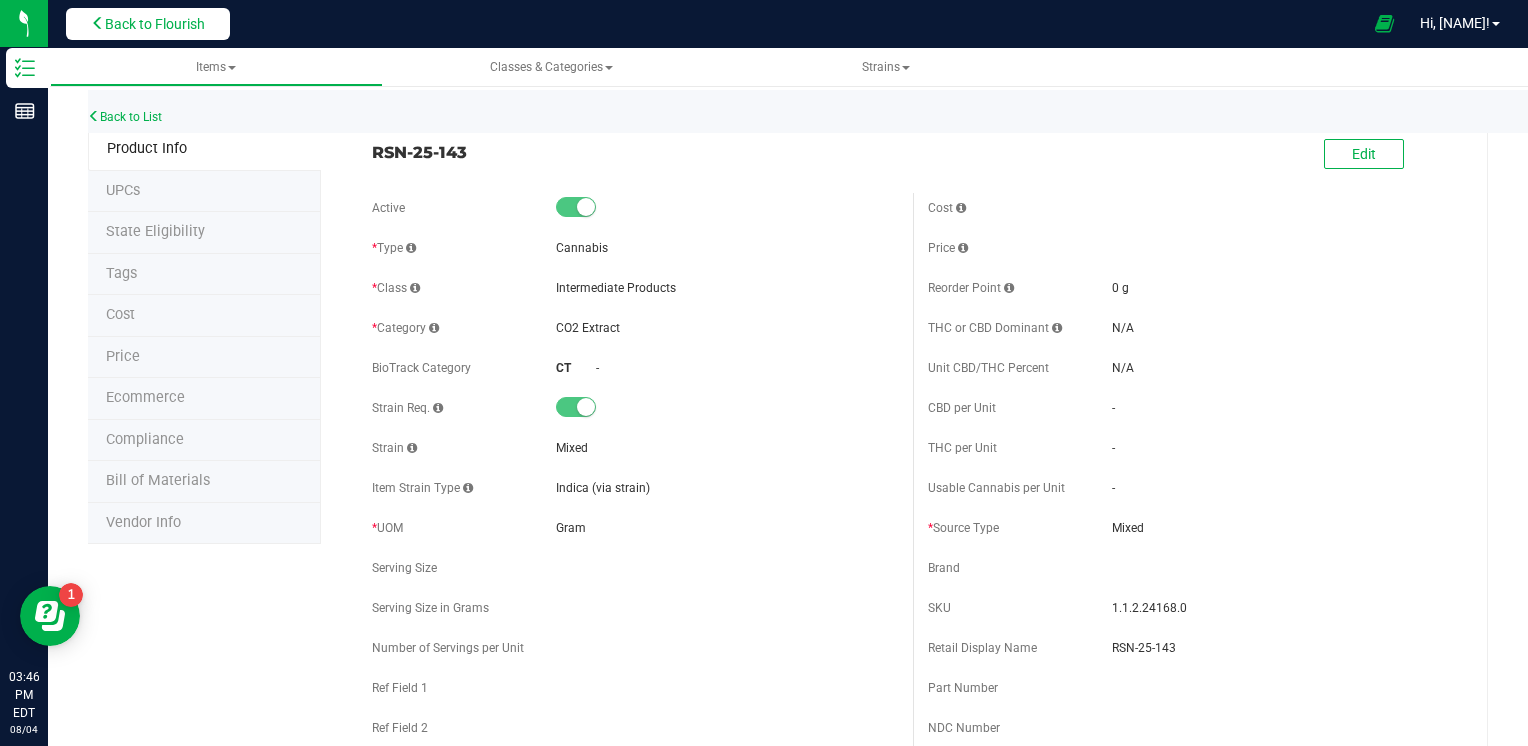 click on "Back to Flourish" at bounding box center (148, 24) 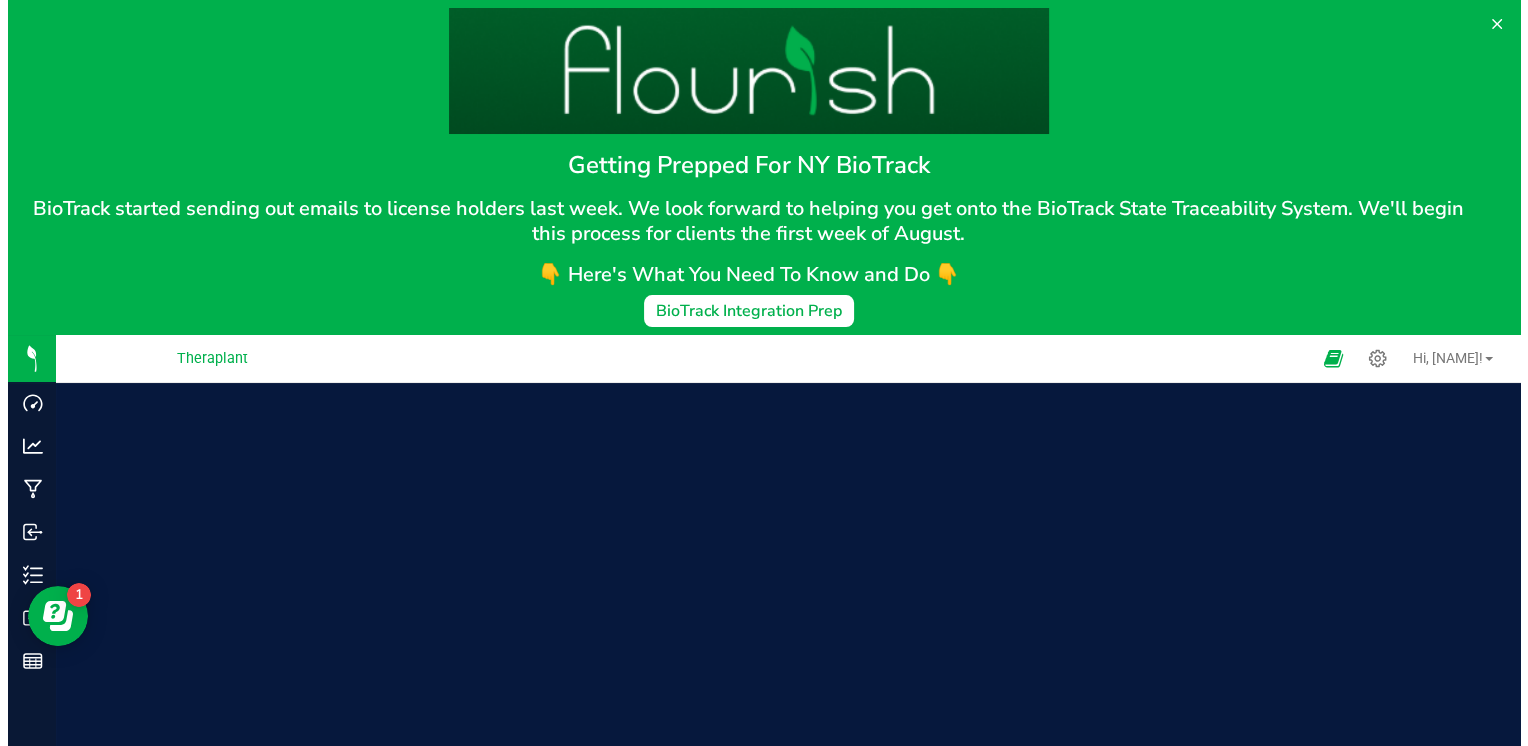 scroll, scrollTop: 0, scrollLeft: 0, axis: both 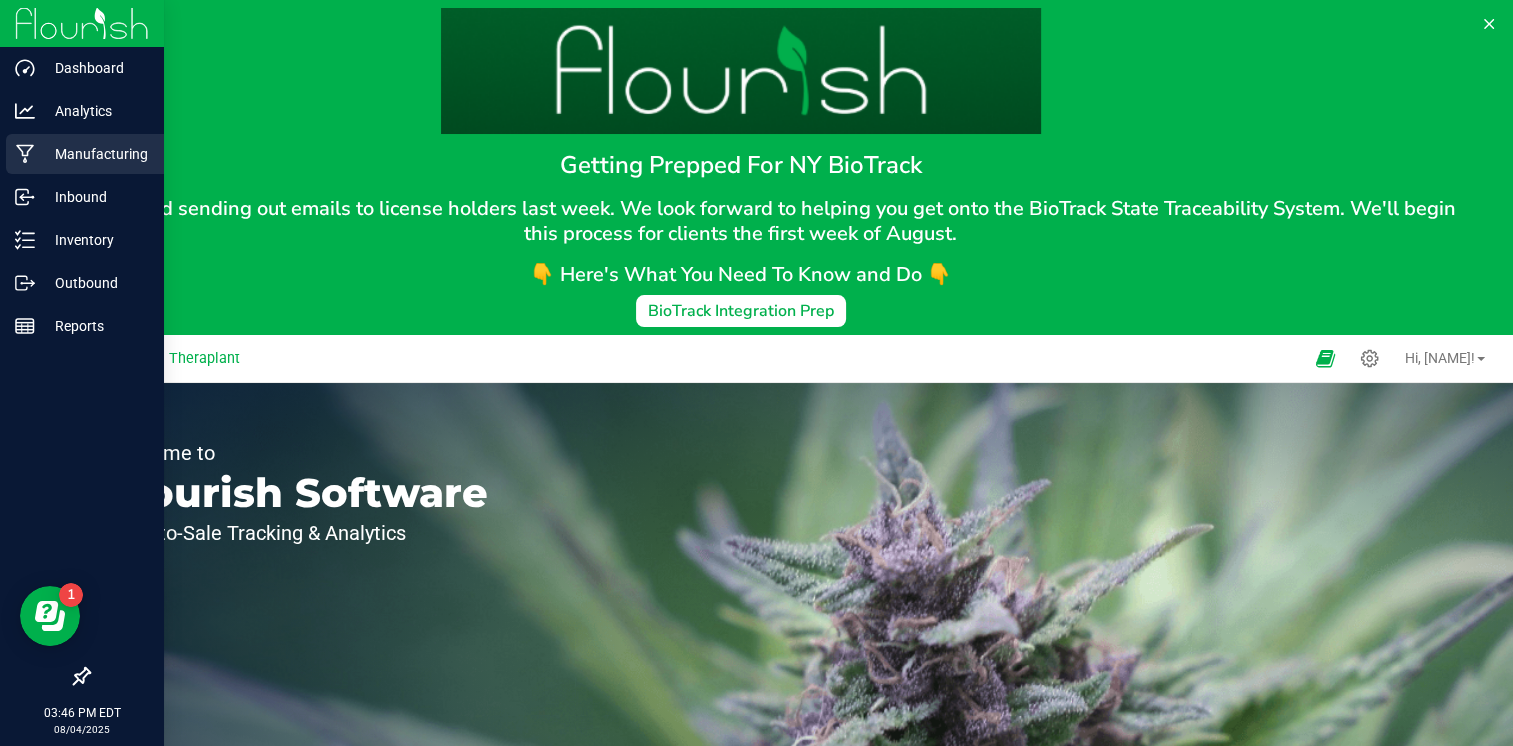click on "Manufacturing" at bounding box center [95, 154] 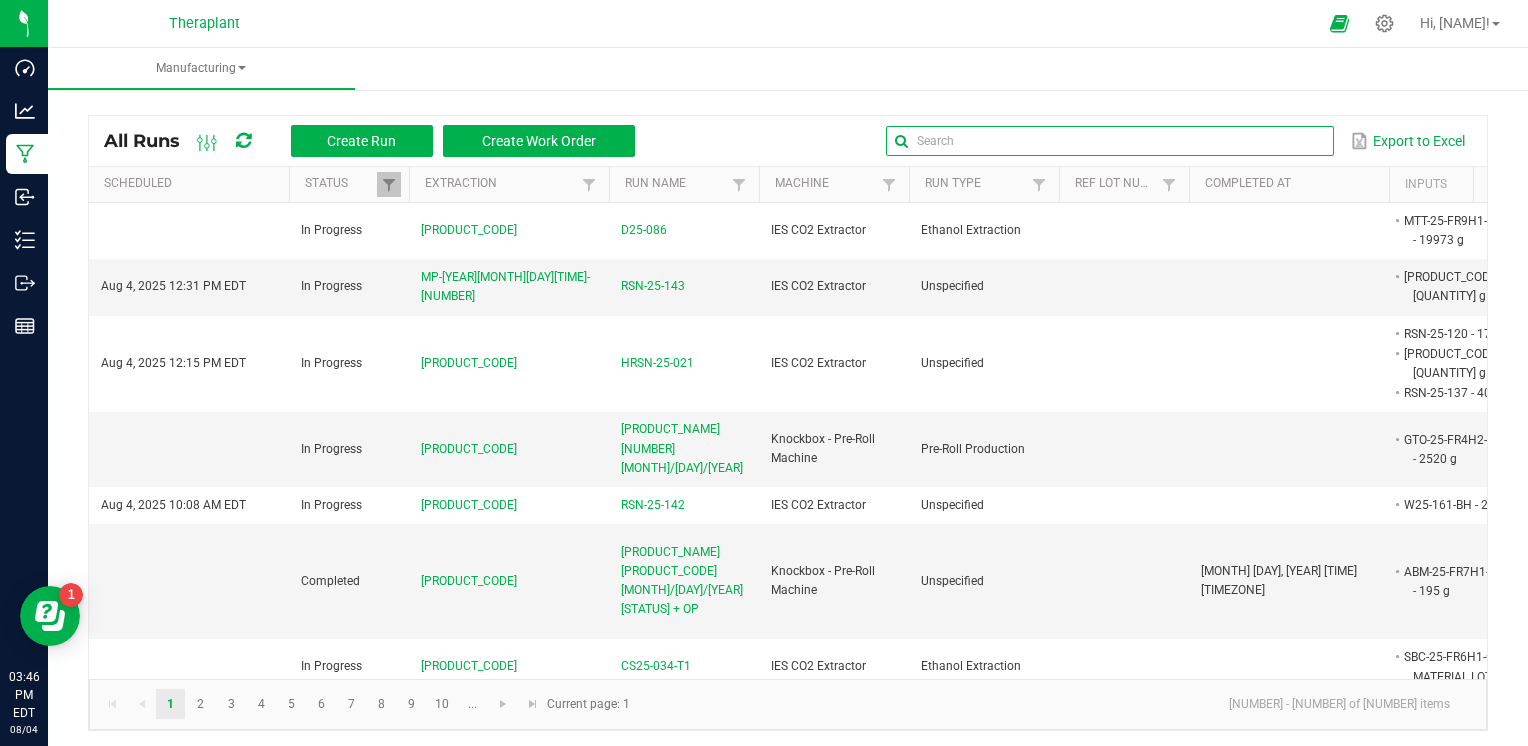 click at bounding box center (1109, 141) 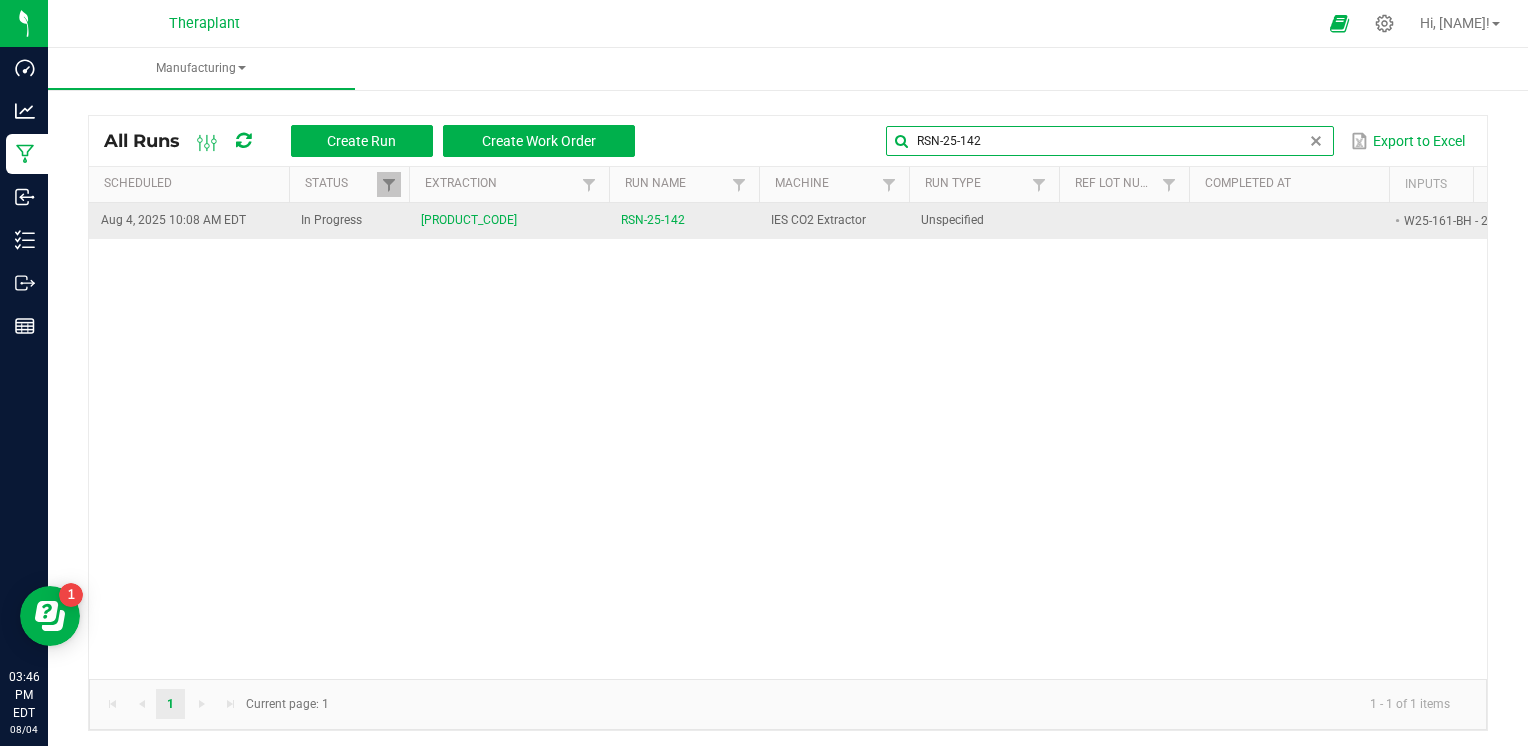 type on "RSN-25-142" 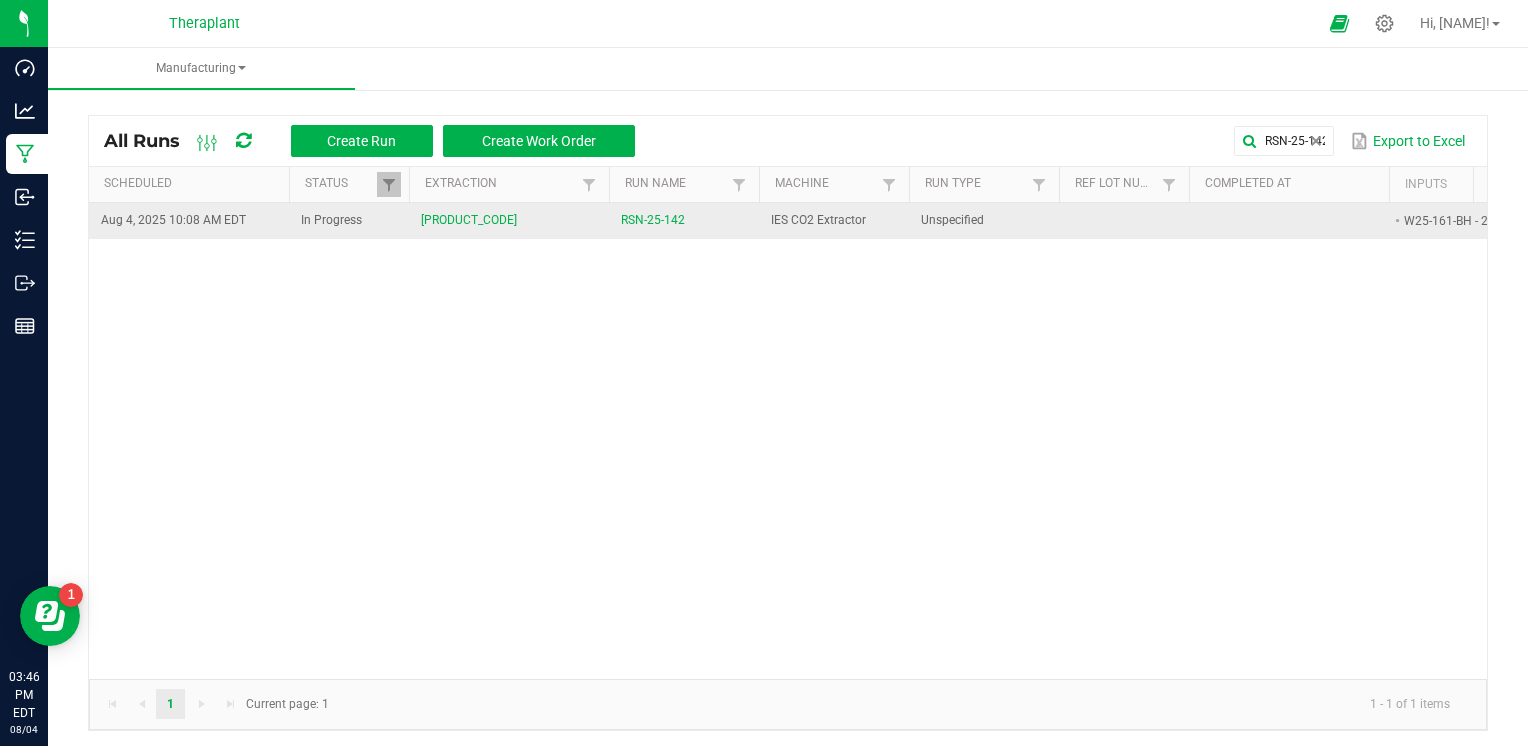 click on "RSN-25-142" at bounding box center (653, 220) 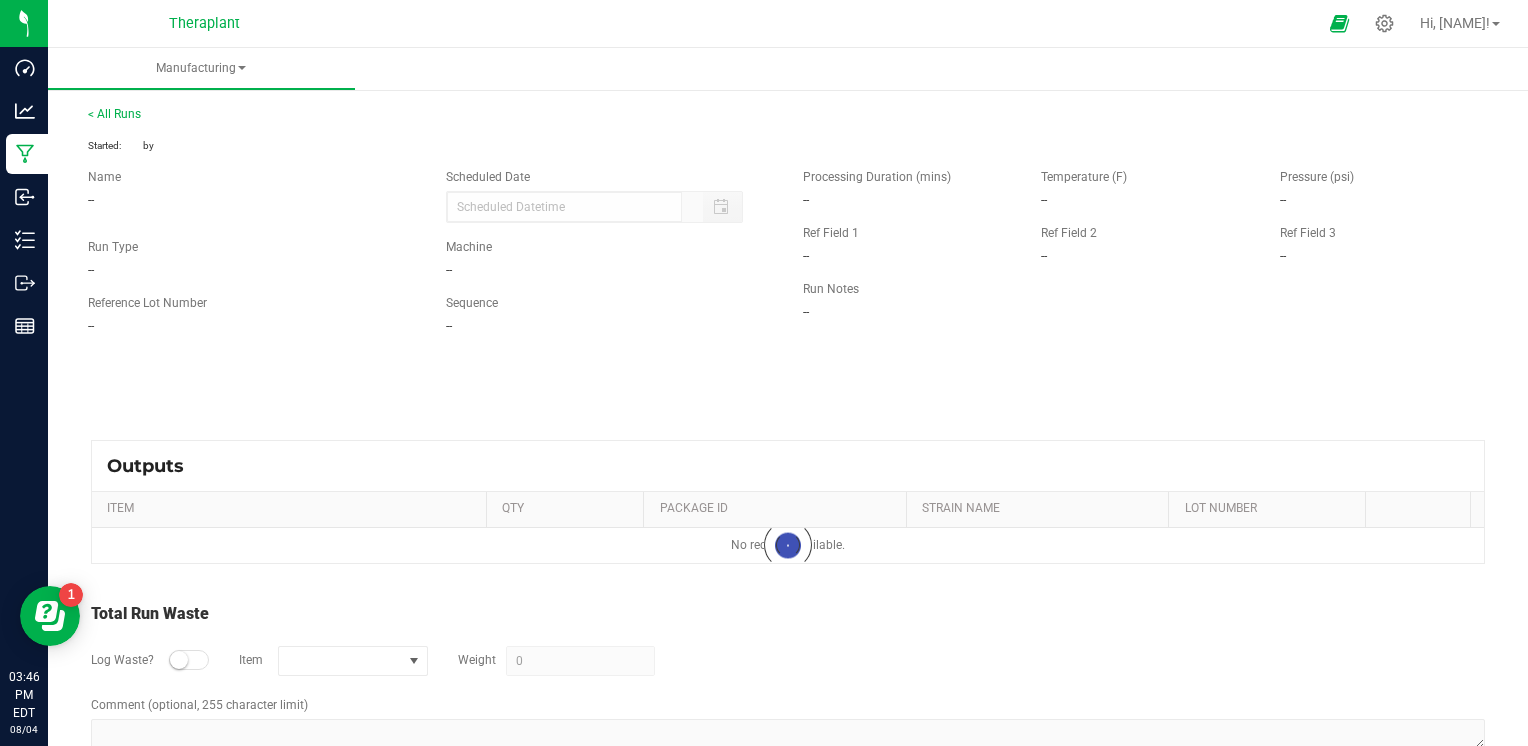 type on "[MONTH]/[DAY]/[YEAR] [TIME] [AM/PM]" 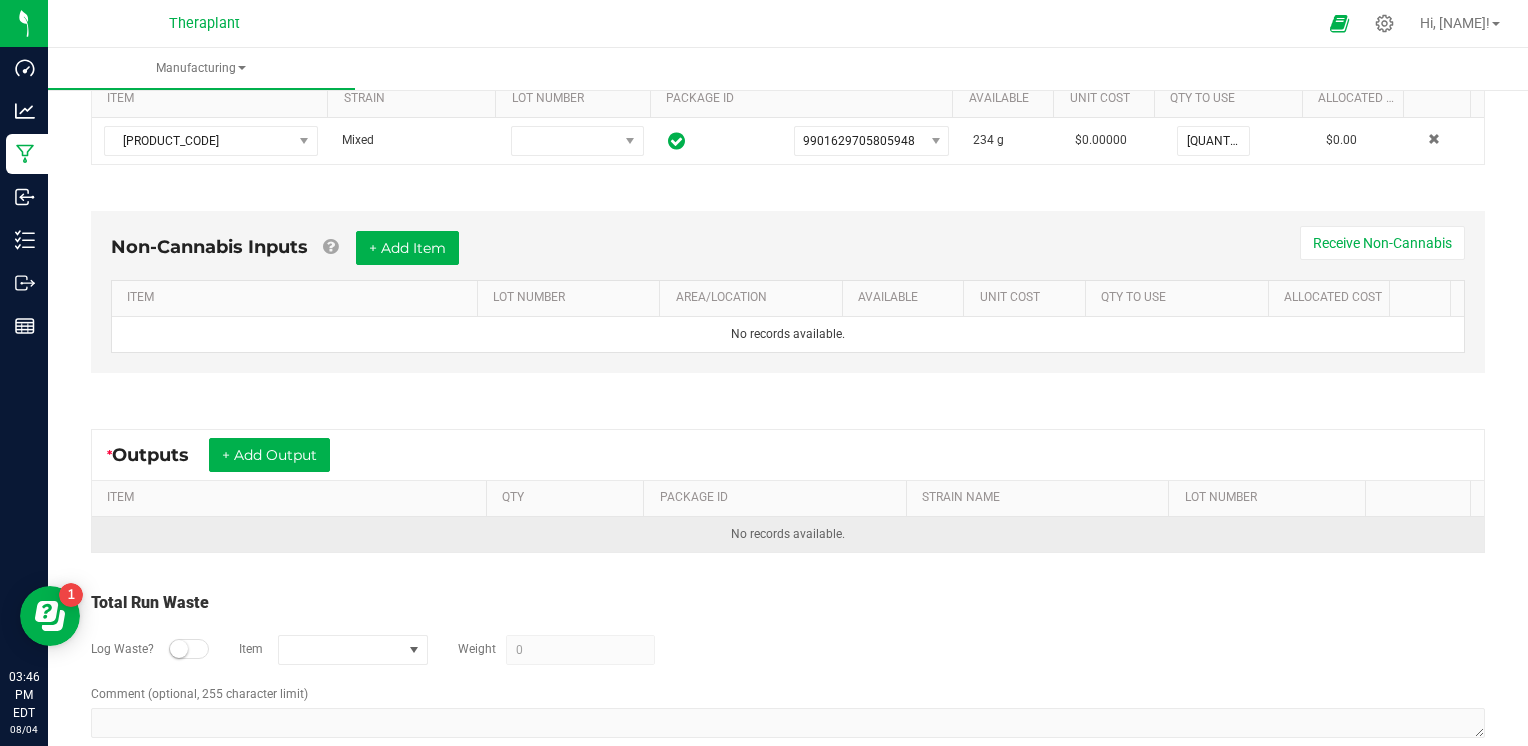 scroll, scrollTop: 467, scrollLeft: 0, axis: vertical 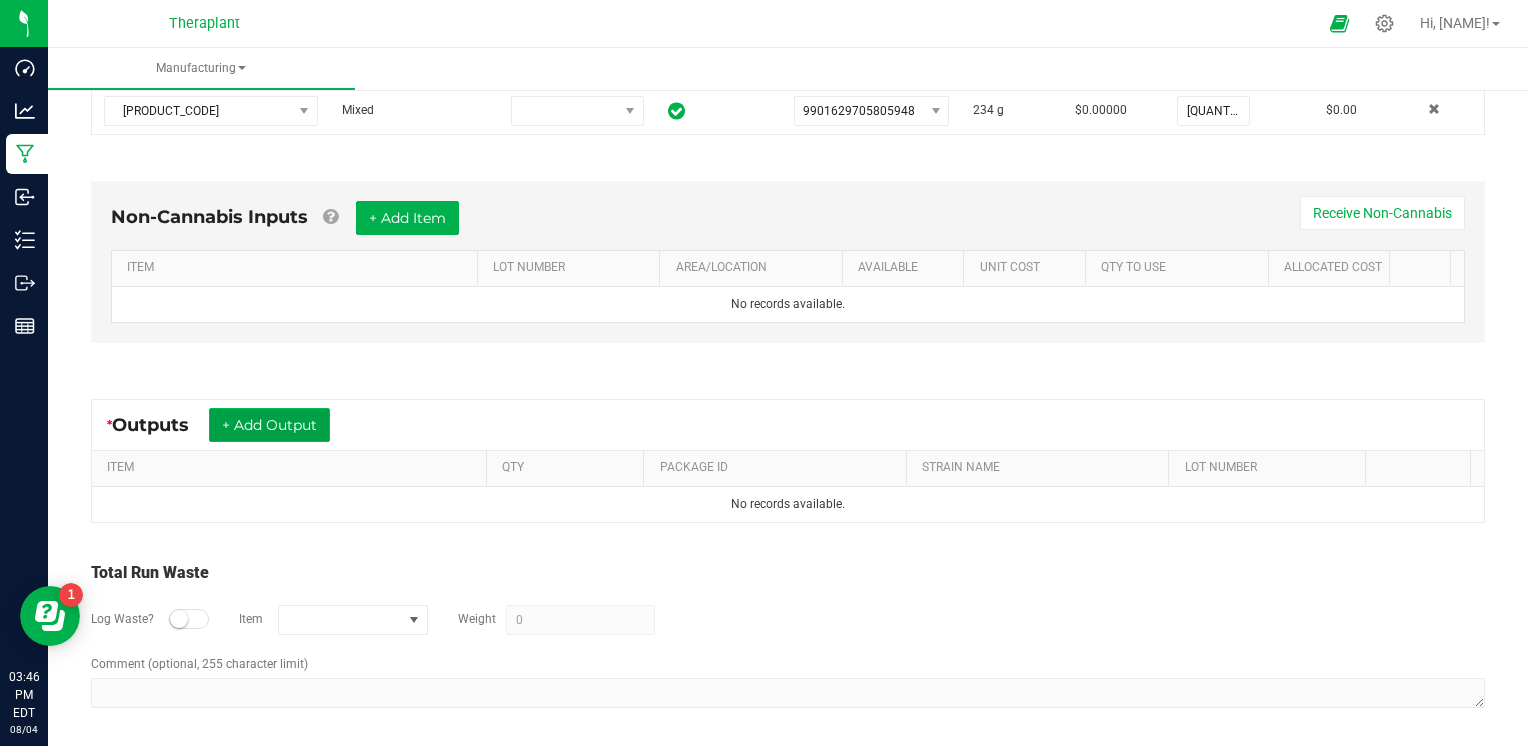 click on "+ Add Output" at bounding box center (269, 425) 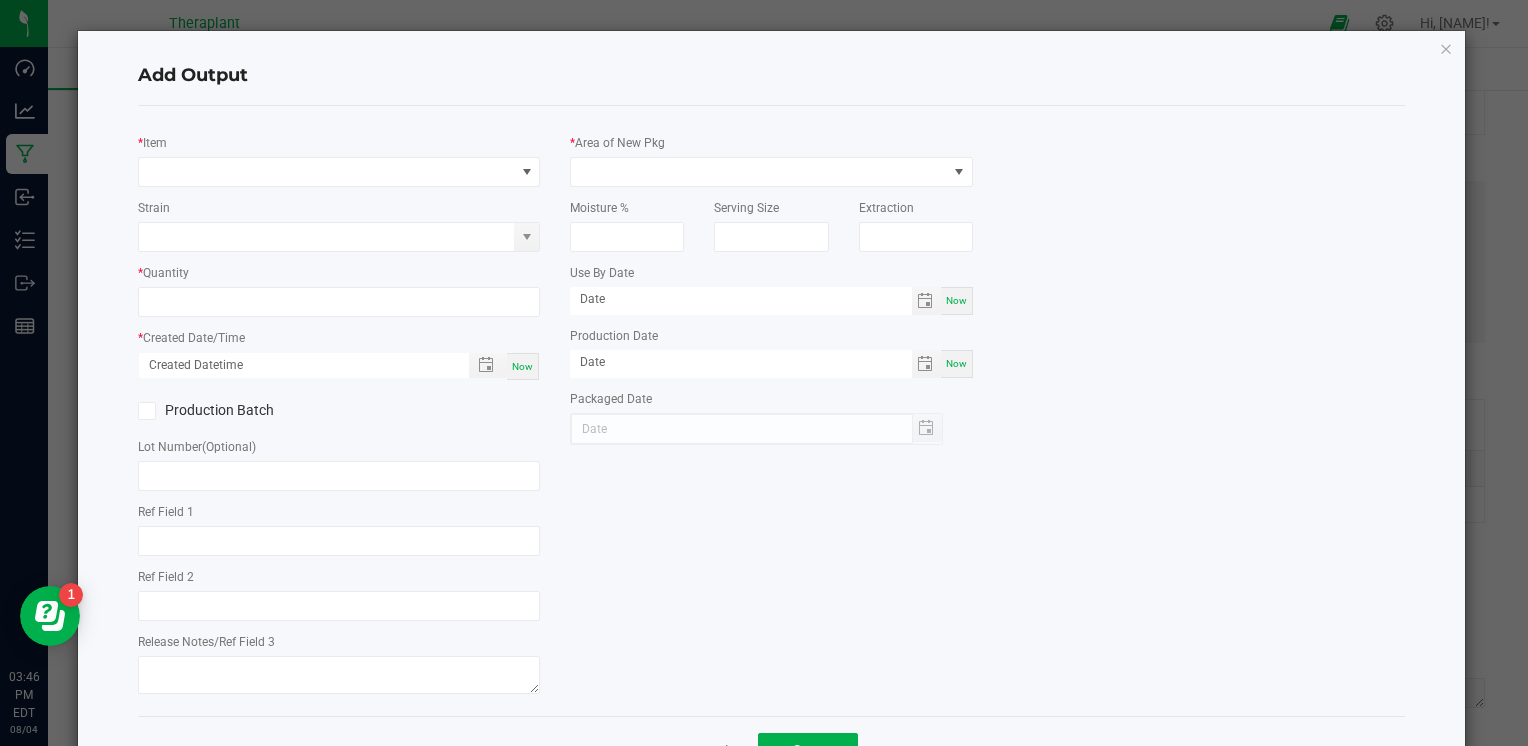 type on "Hash Wash" 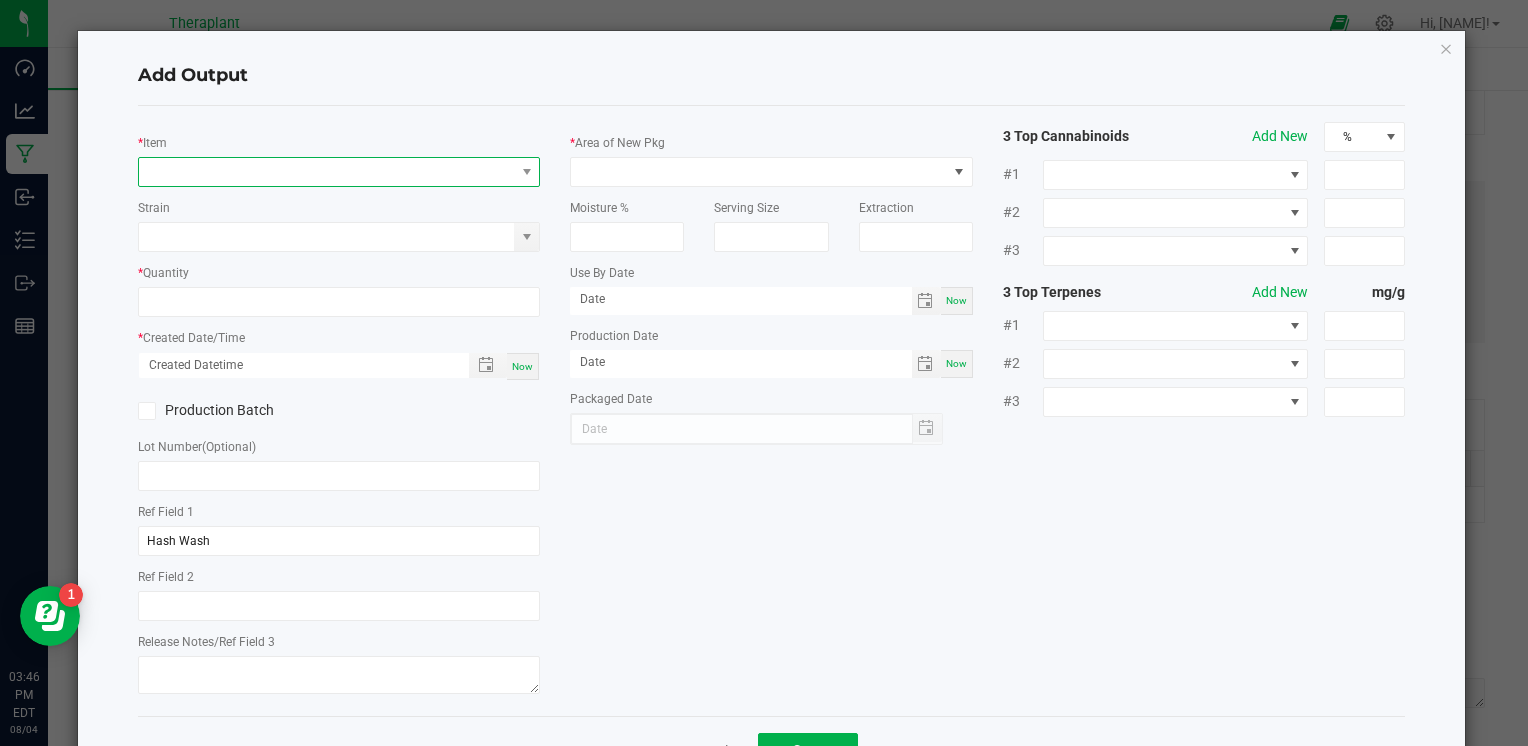 click at bounding box center [326, 172] 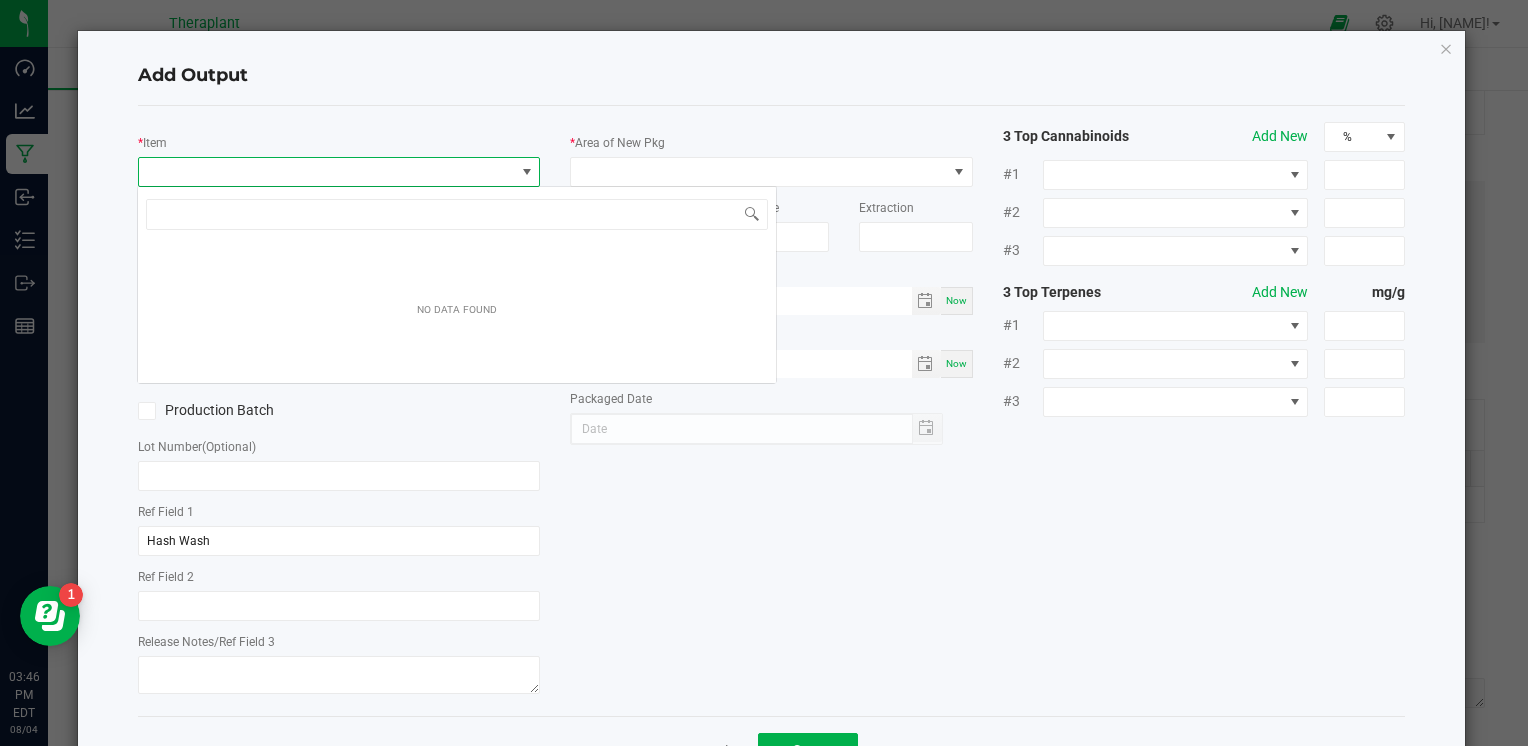 scroll, scrollTop: 99970, scrollLeft: 99602, axis: both 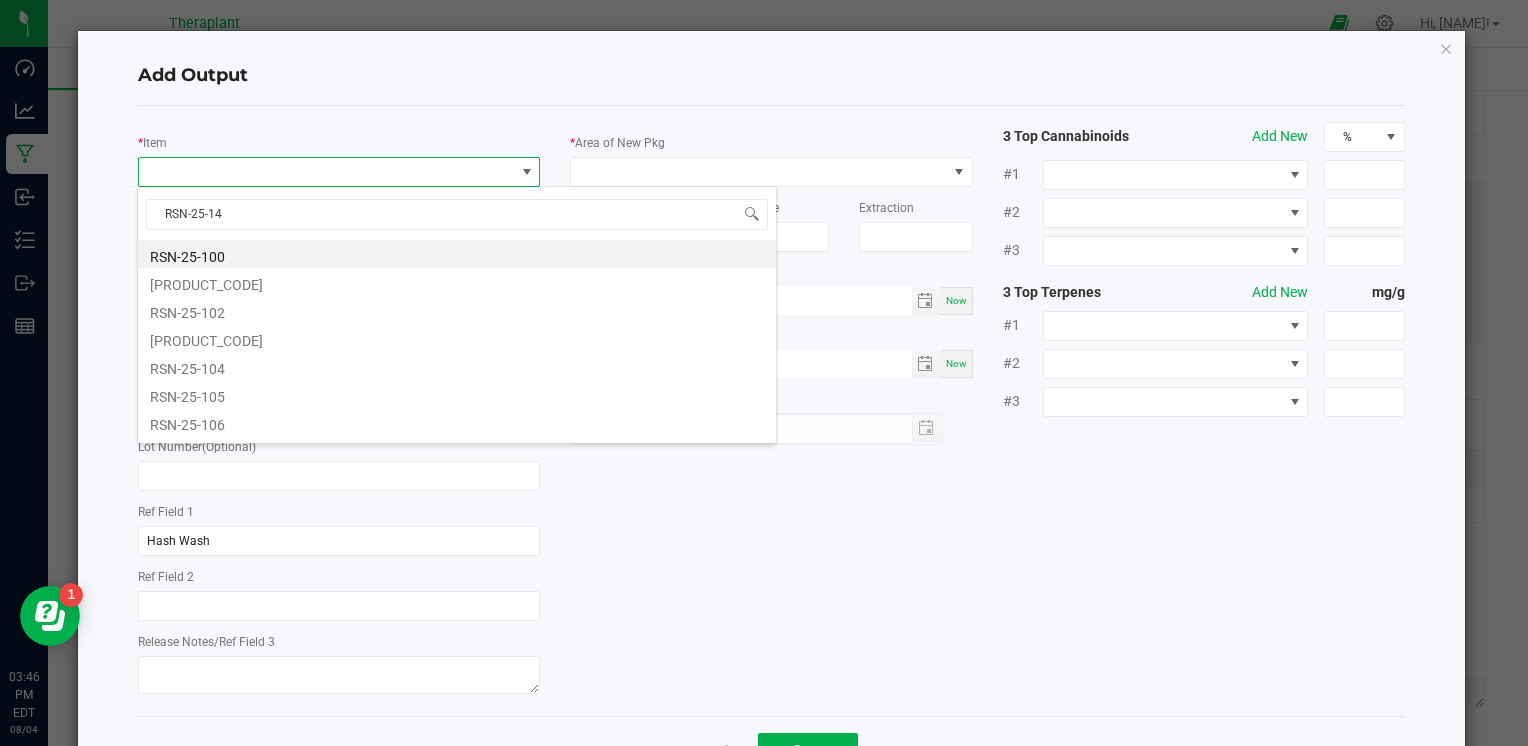 type on "RSN-25-142" 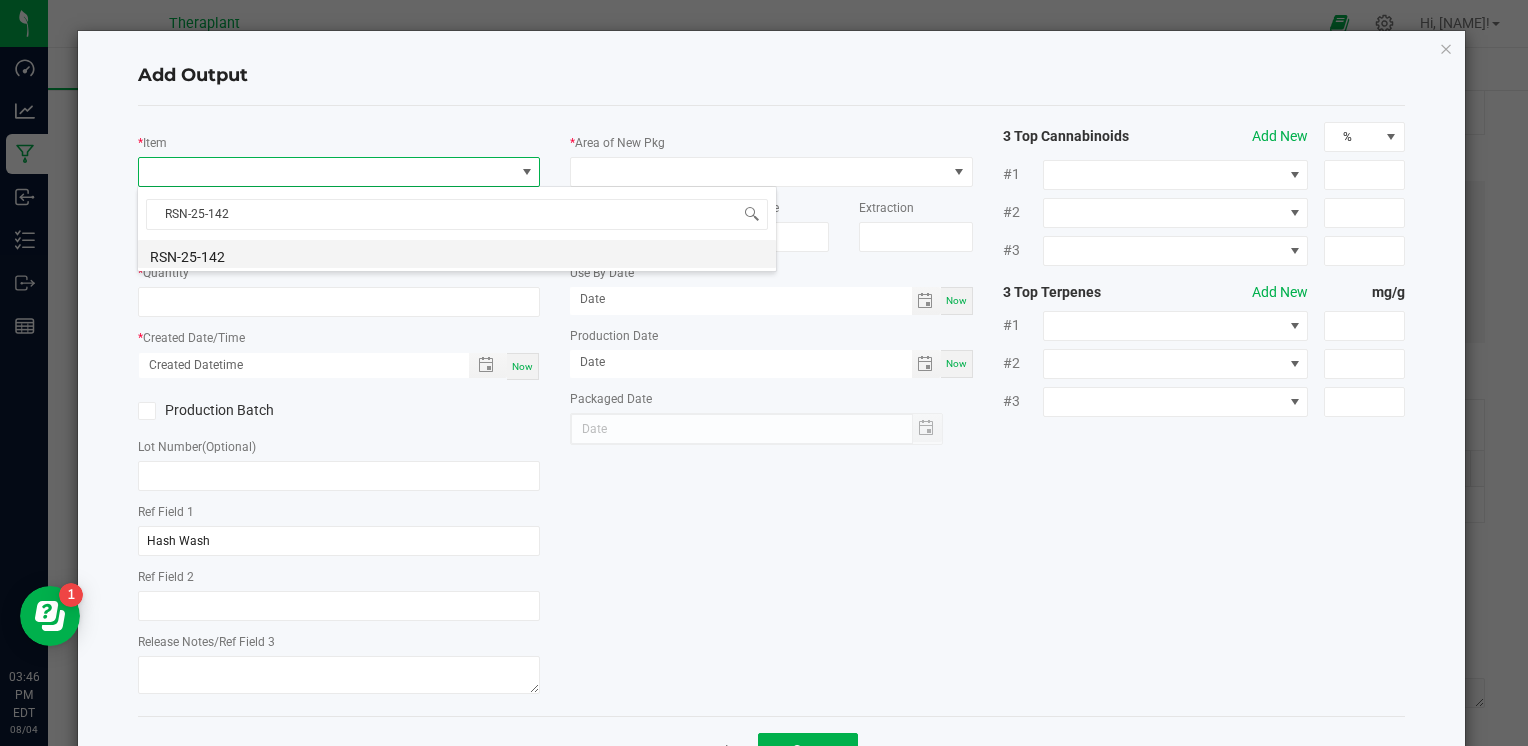 click on "RSN-25-142" at bounding box center [457, 254] 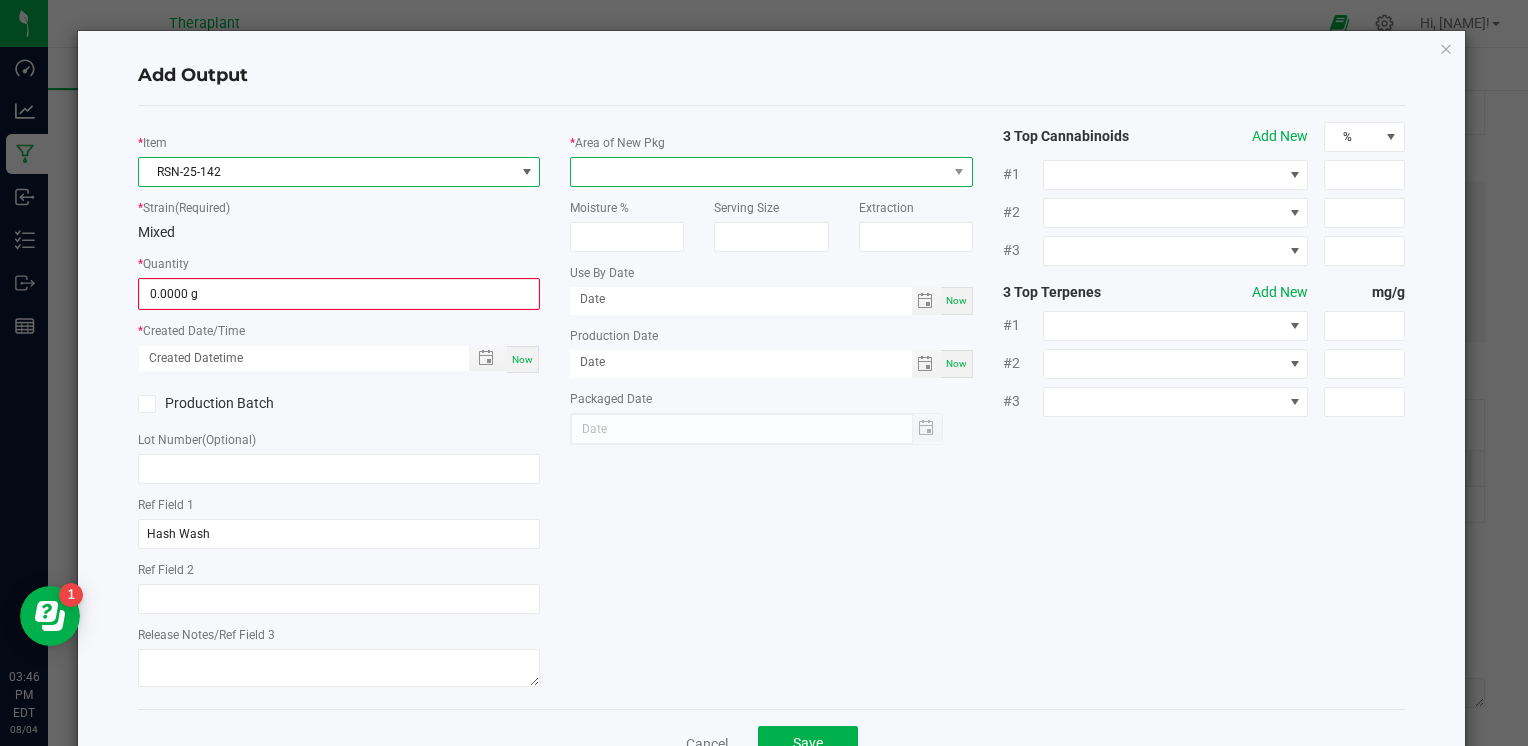 click at bounding box center [758, 172] 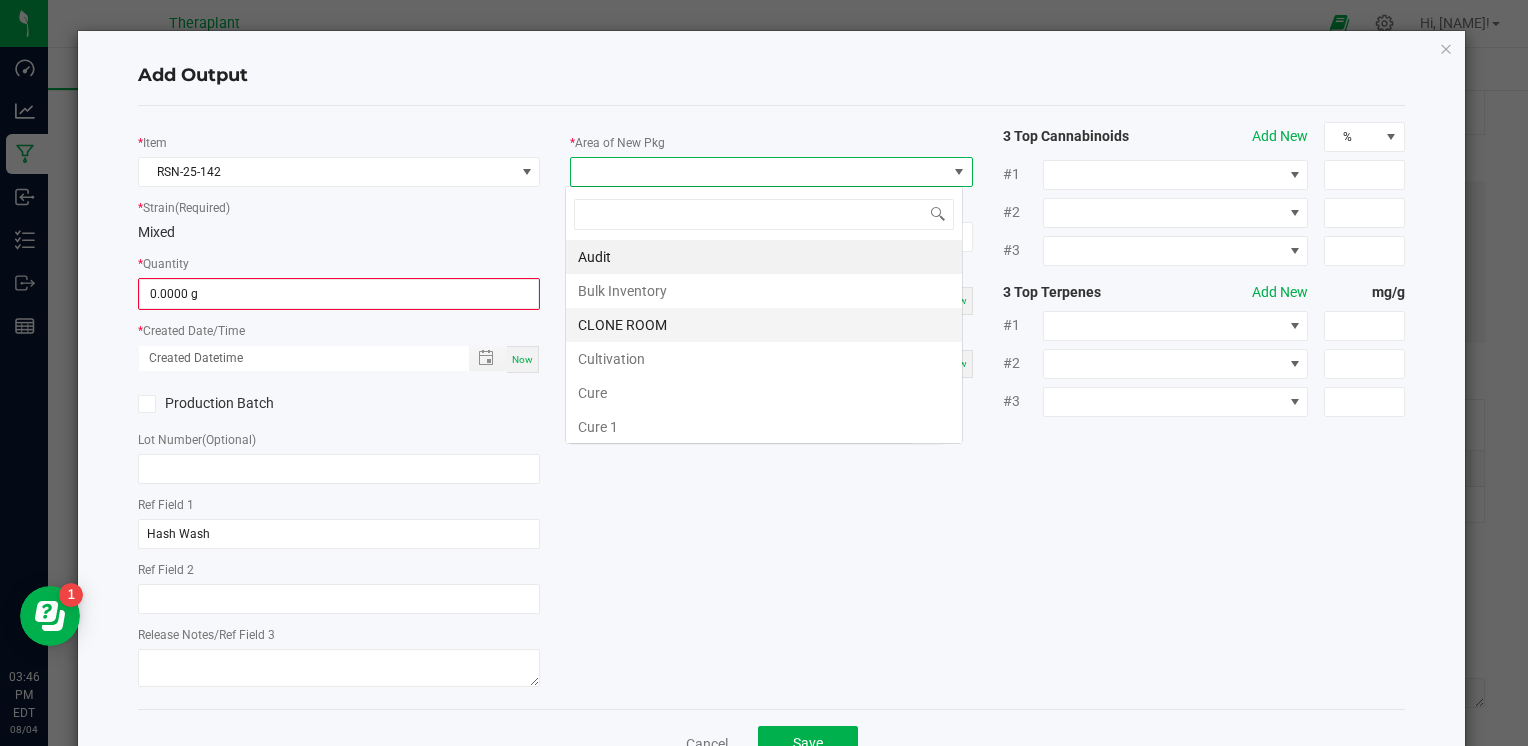 scroll, scrollTop: 99970, scrollLeft: 99602, axis: both 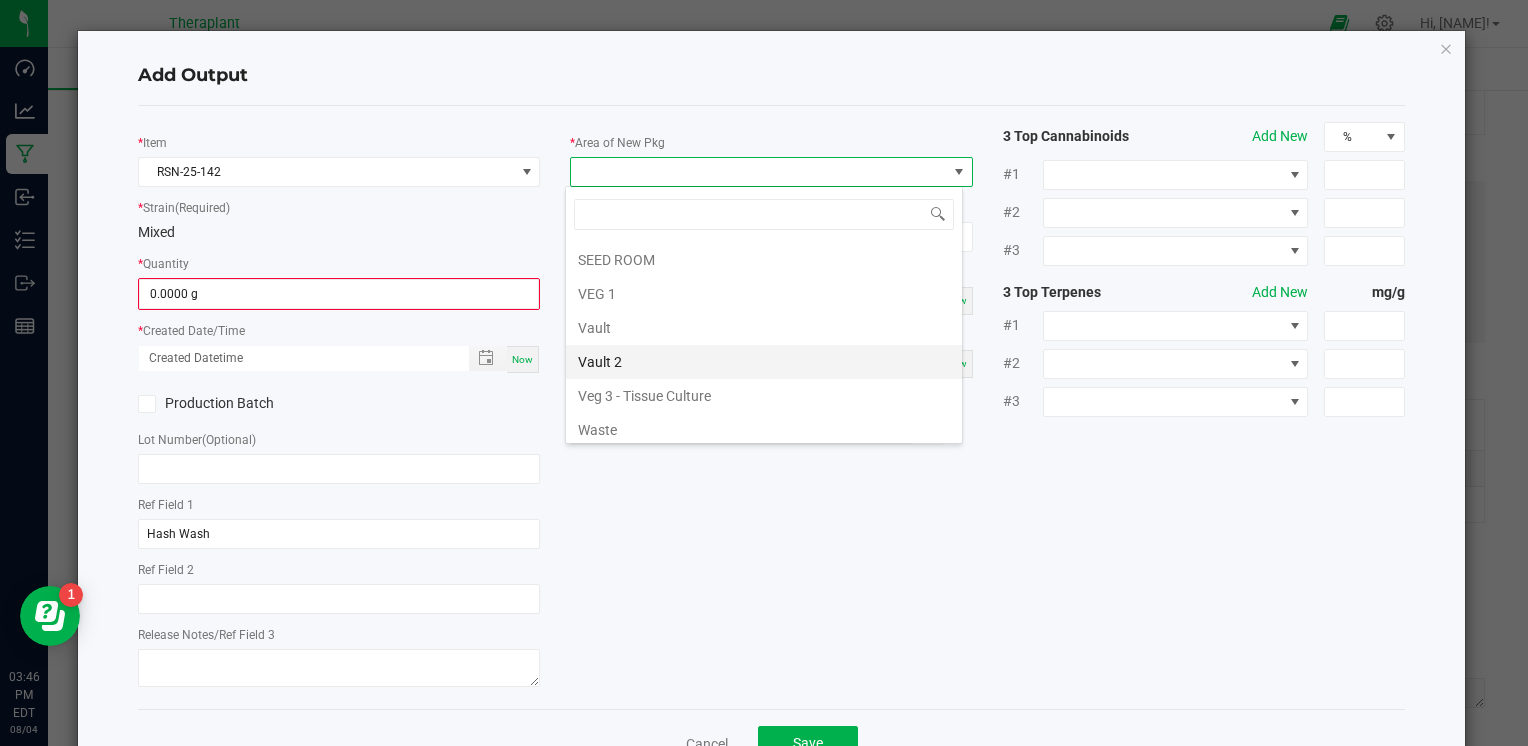 click on "Vault 2" at bounding box center [764, 362] 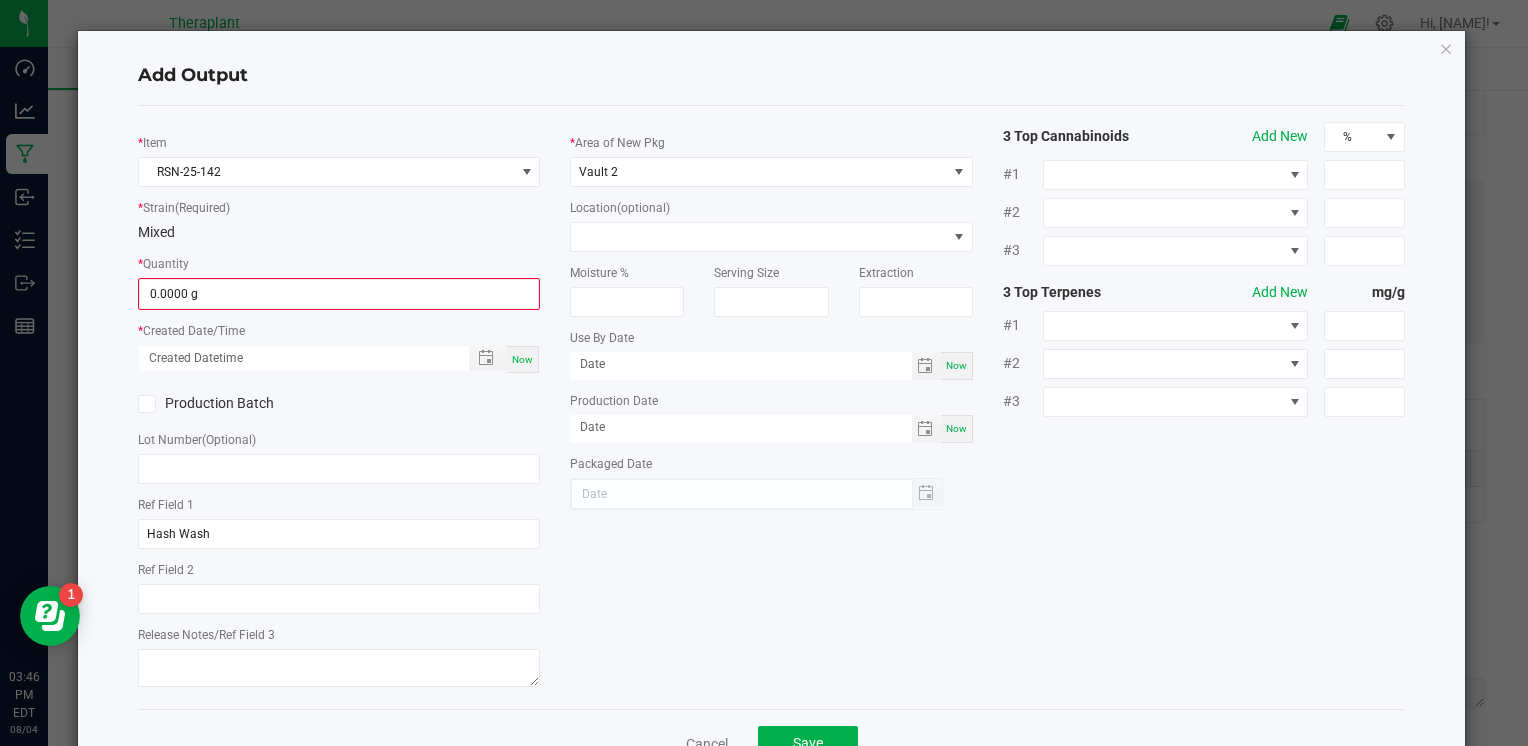 click on "Now" at bounding box center (523, 359) 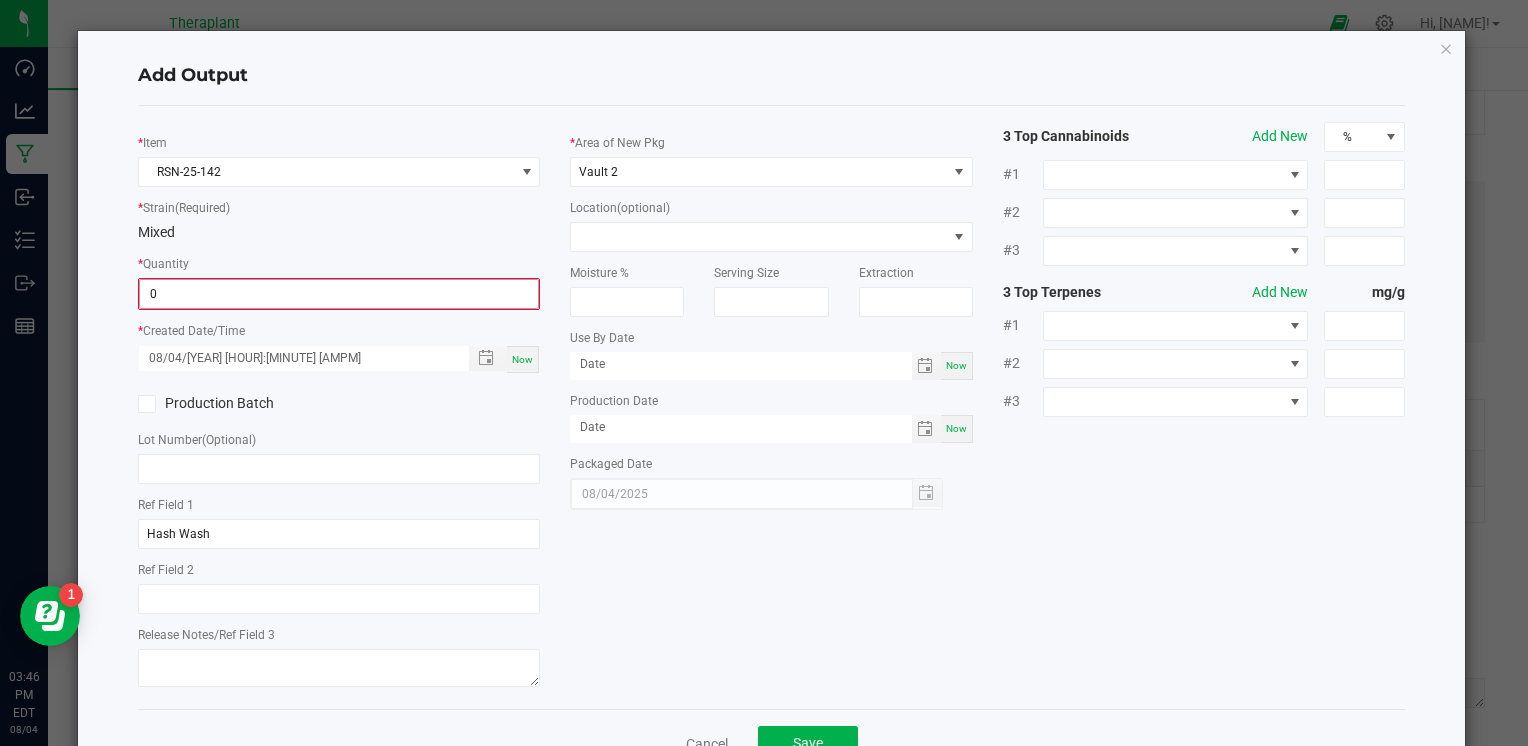 click on "0" at bounding box center (339, 294) 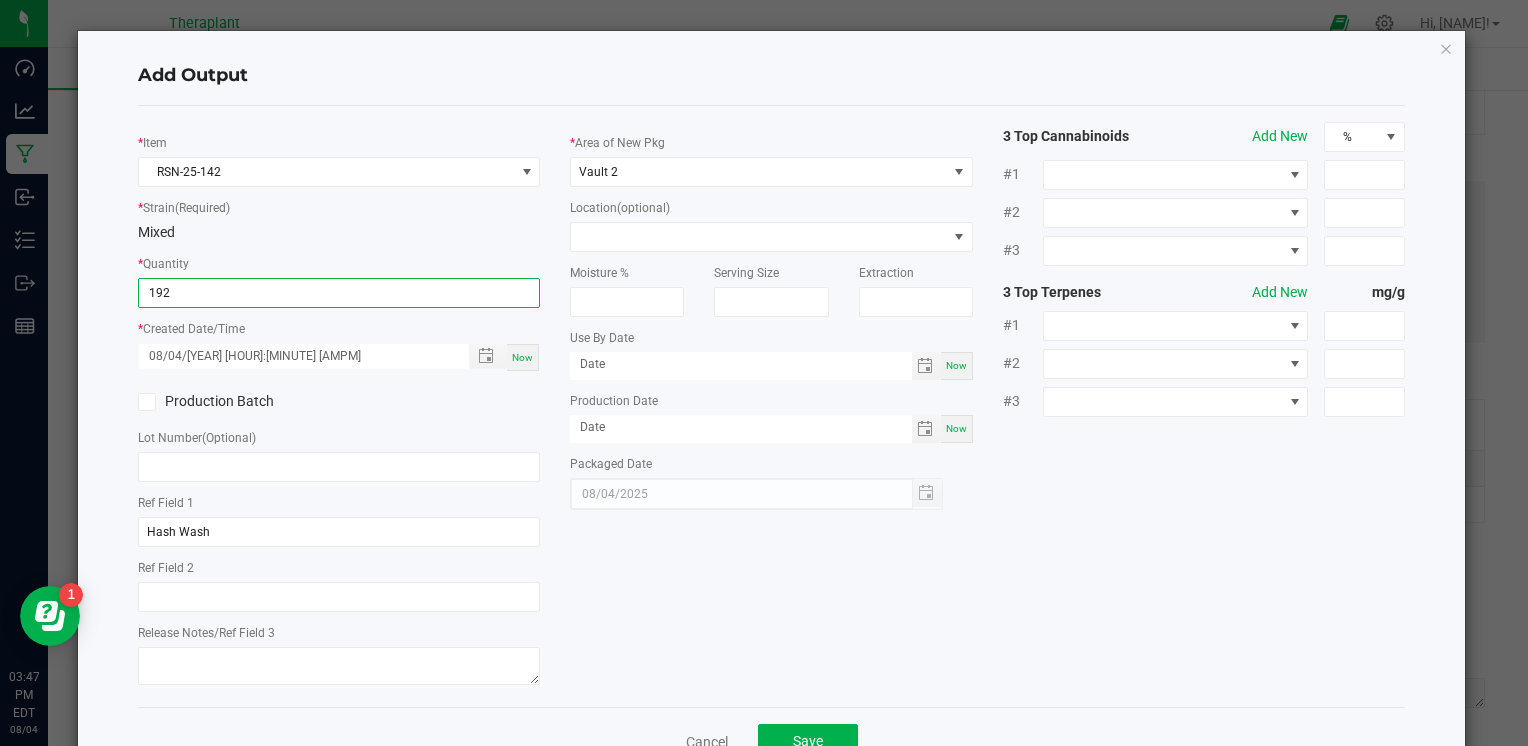type on "192.0000 g" 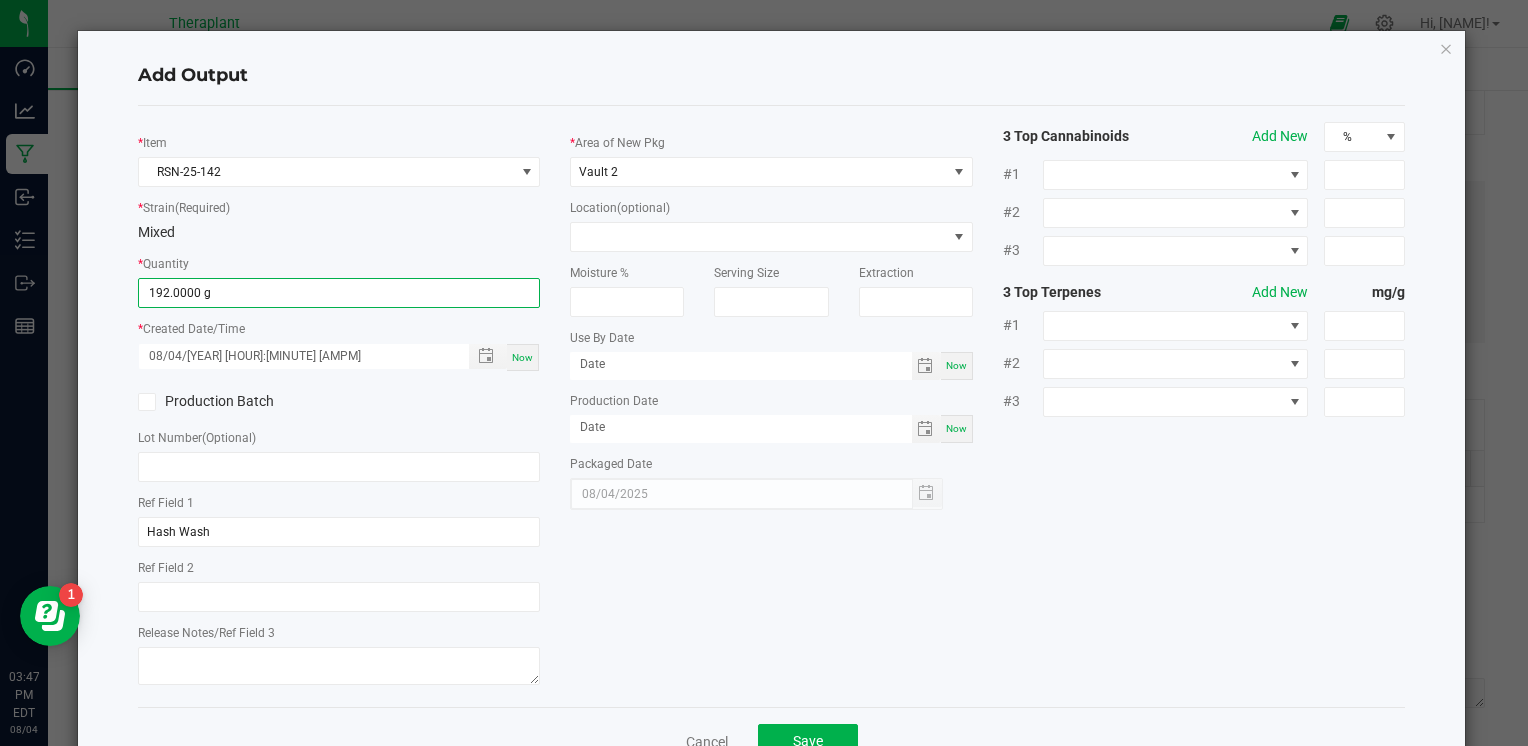 click on "*   Item  RSN-25-142  *   Strain  (Required)  Mixed   *   Quantity  192.0000 g  *   Created Date/Time  [MONTH]/[DAY]/[YEAR] [TIME] [AM/PM] Now  Production Batch   Lot Number  (Optional)     Ref Field 1  Hash Wash  Ref Field 2   Release Notes/Ref Field 3   *   Area of New Pkg  Vault 2  Location  (optional)  Moisture %   Serving Size   Extraction   Use By Date  Now  Production Date  Now  Packaged Date  [MONTH]/[DAY]/[YEAR] 3 Top Cannabinoids  Add New  % #1 #2 #3 3 Top Terpenes  Add New  mg/g #1 #2 #3" 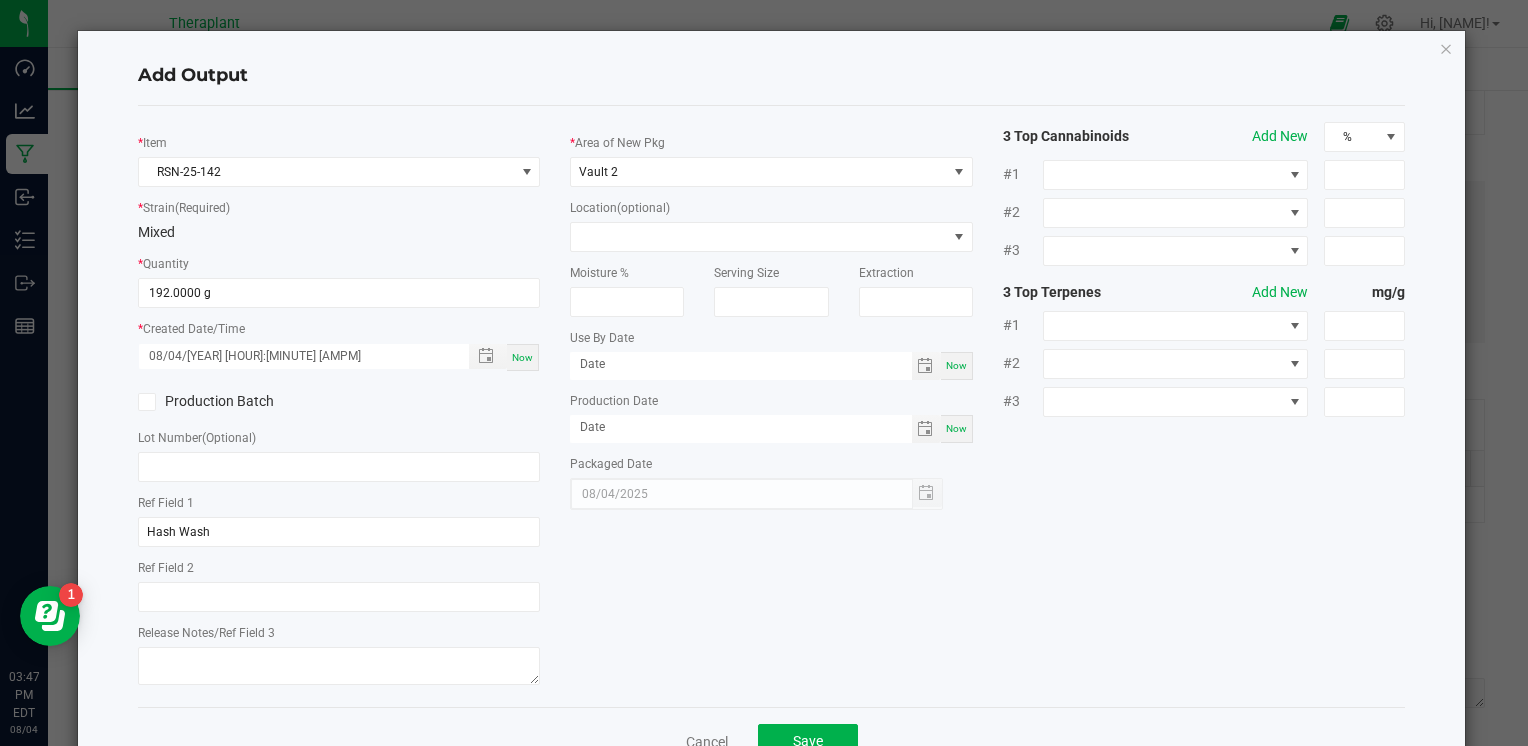scroll, scrollTop: 61, scrollLeft: 0, axis: vertical 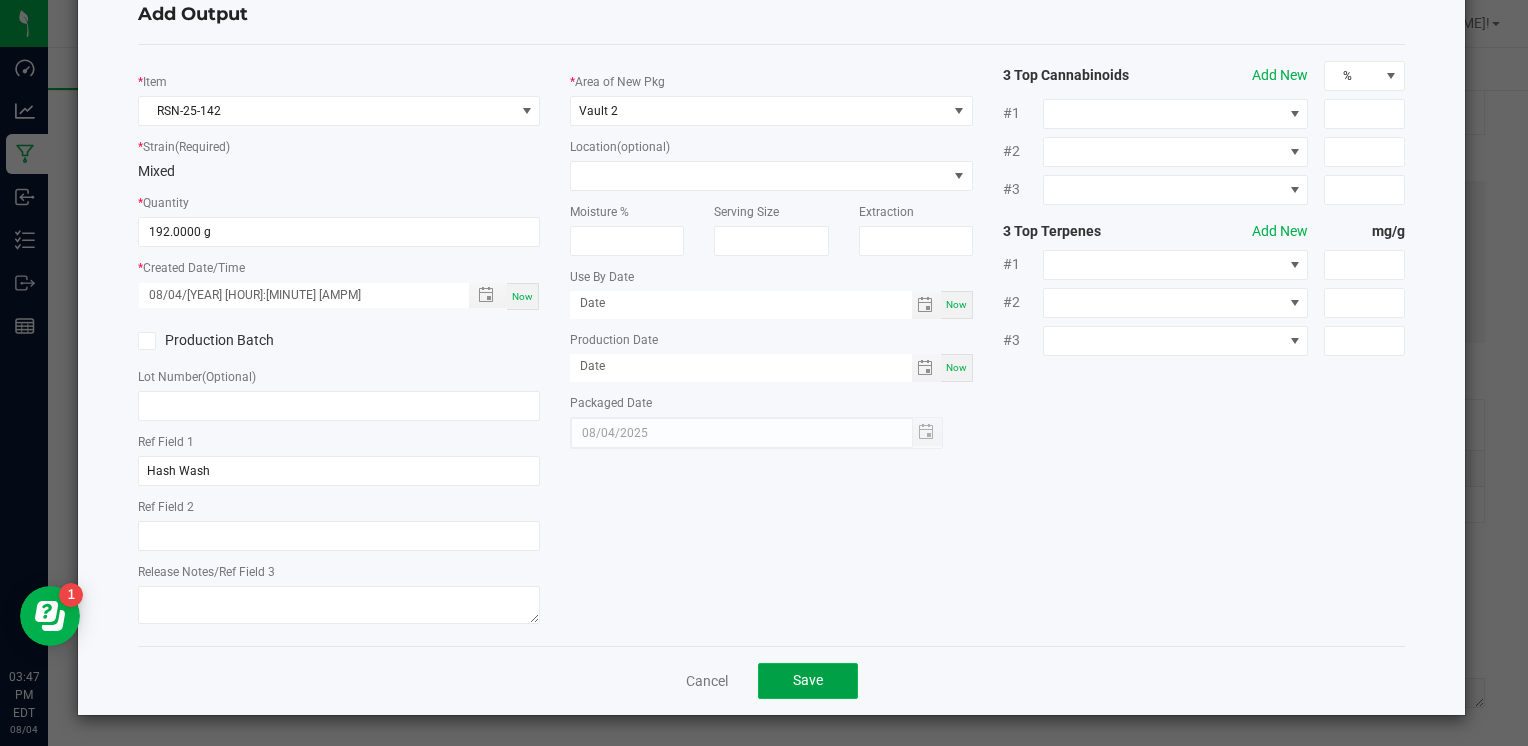 click on "Save" 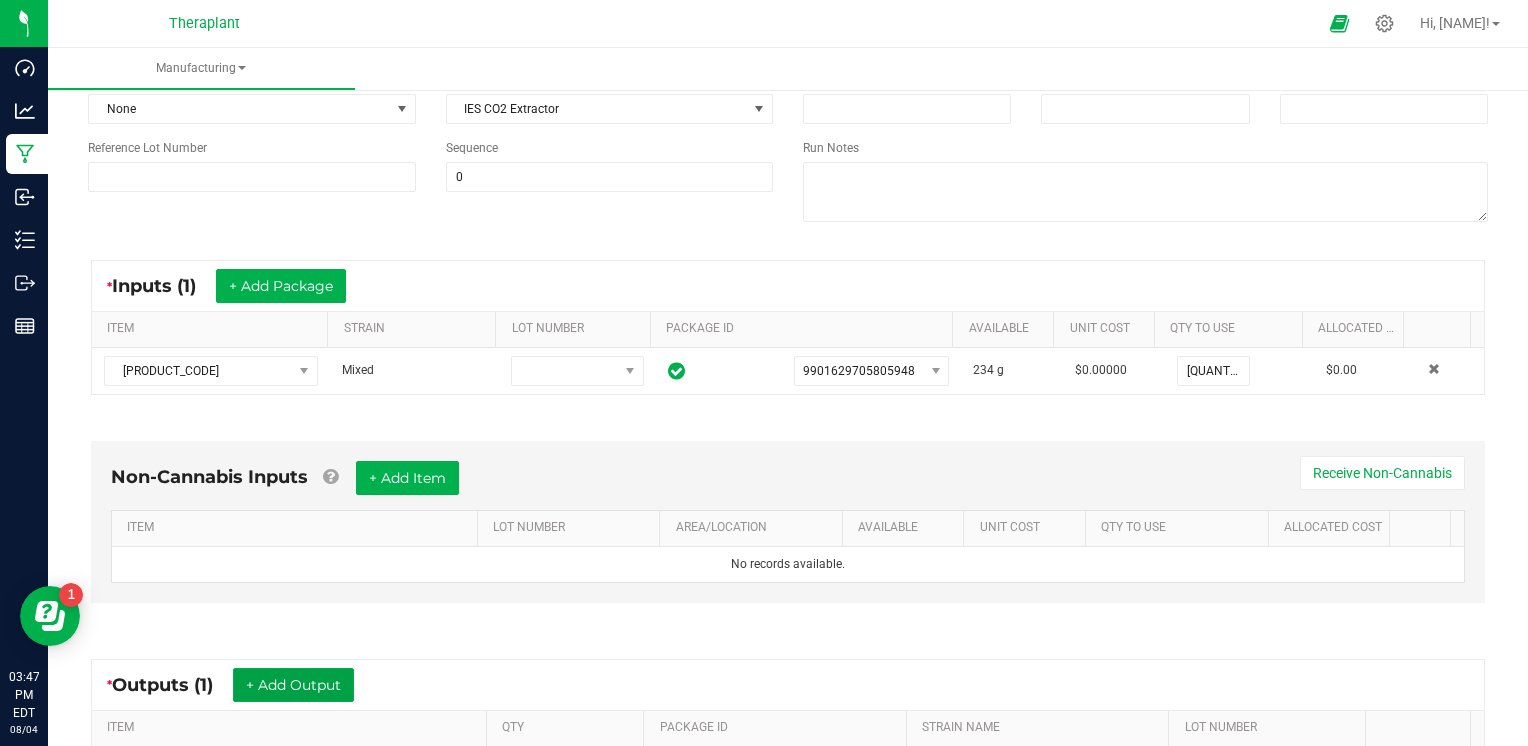 scroll, scrollTop: 0, scrollLeft: 0, axis: both 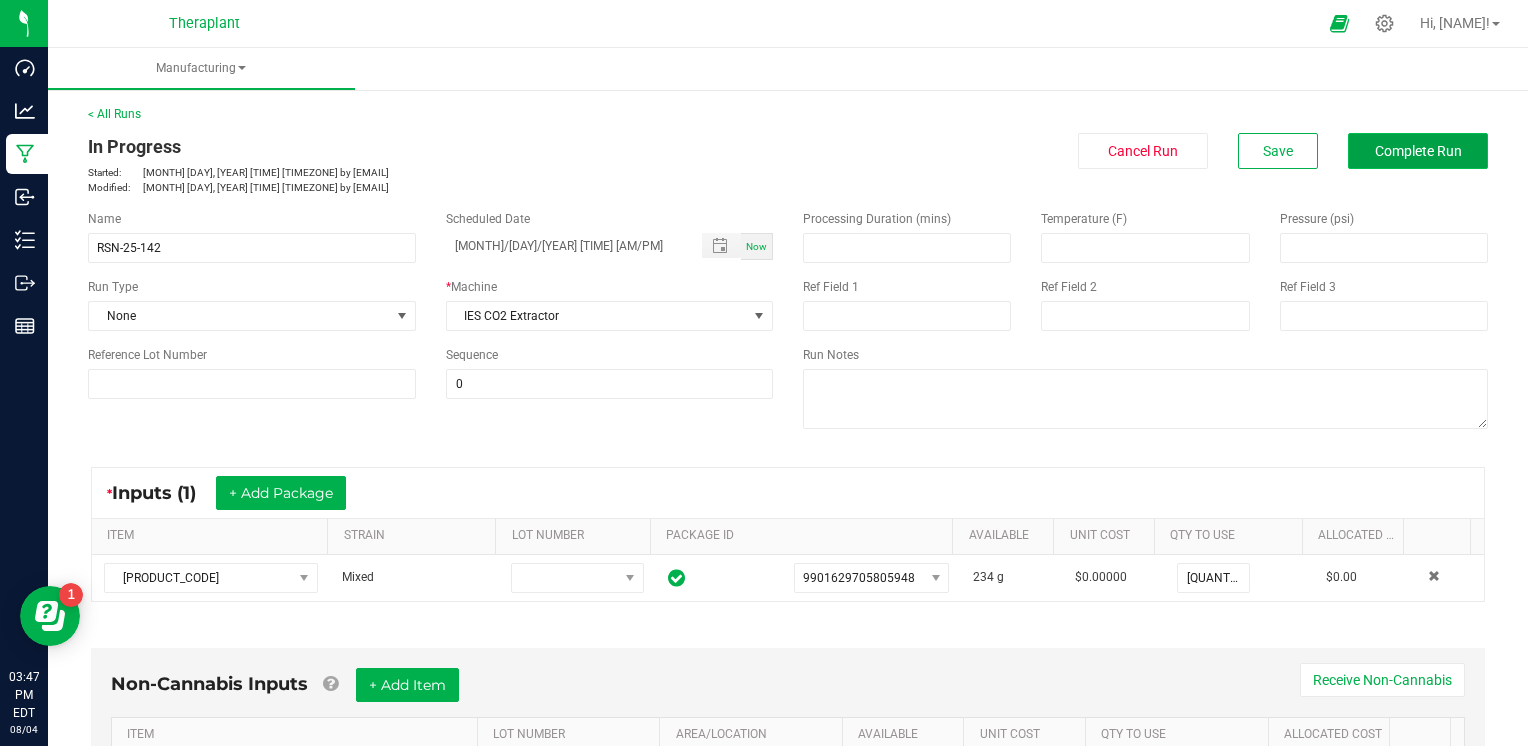 click on "Complete Run" at bounding box center (1418, 151) 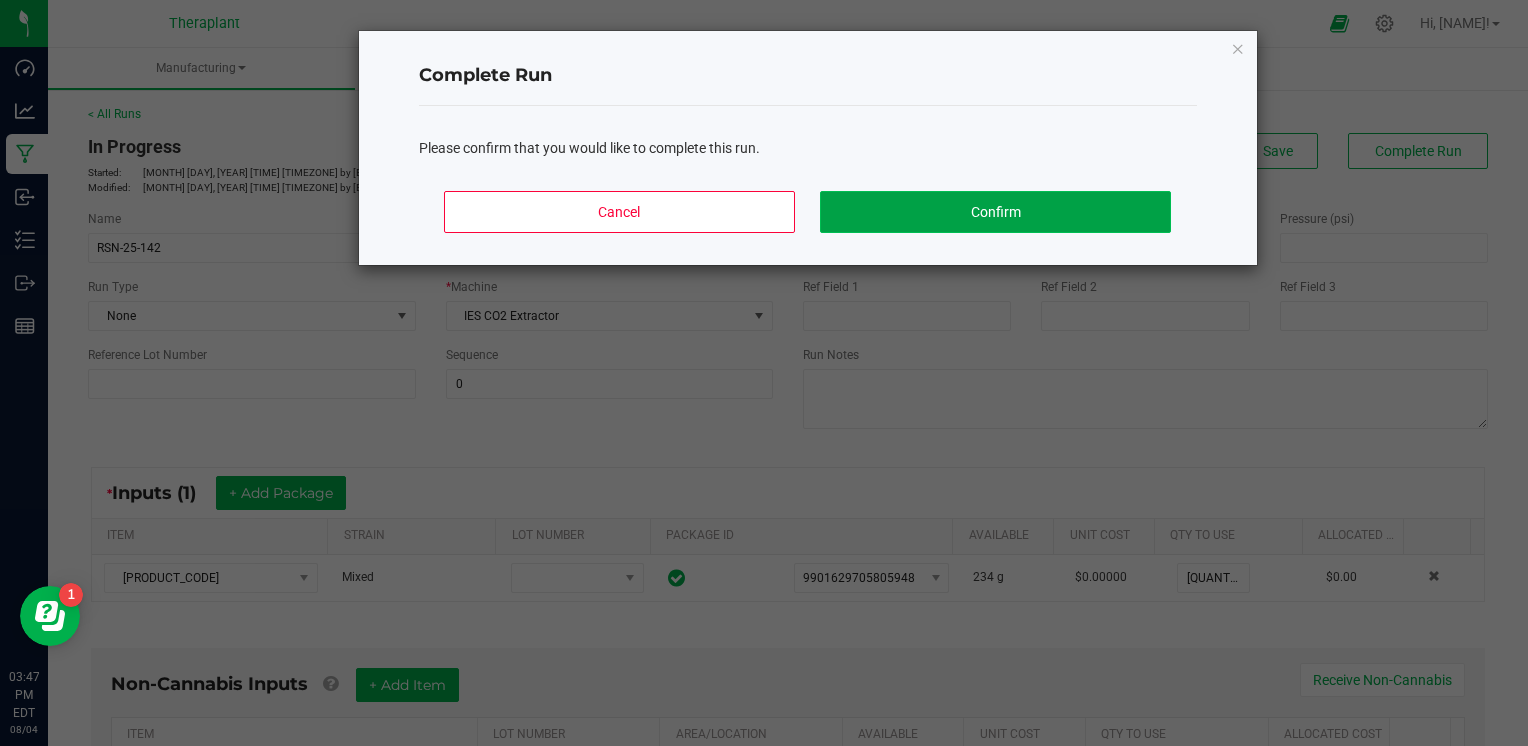 click on "Confirm" 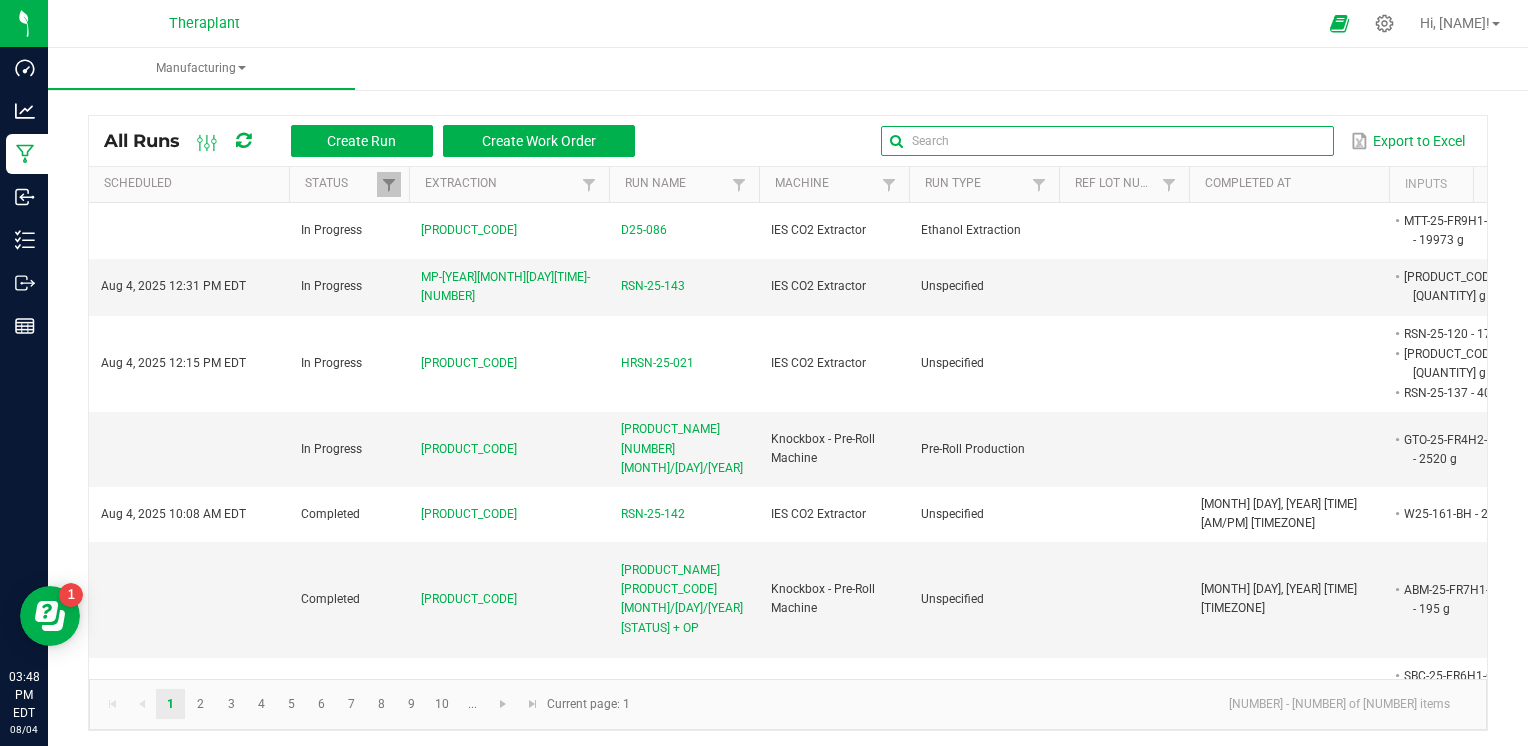 click at bounding box center (1107, 141) 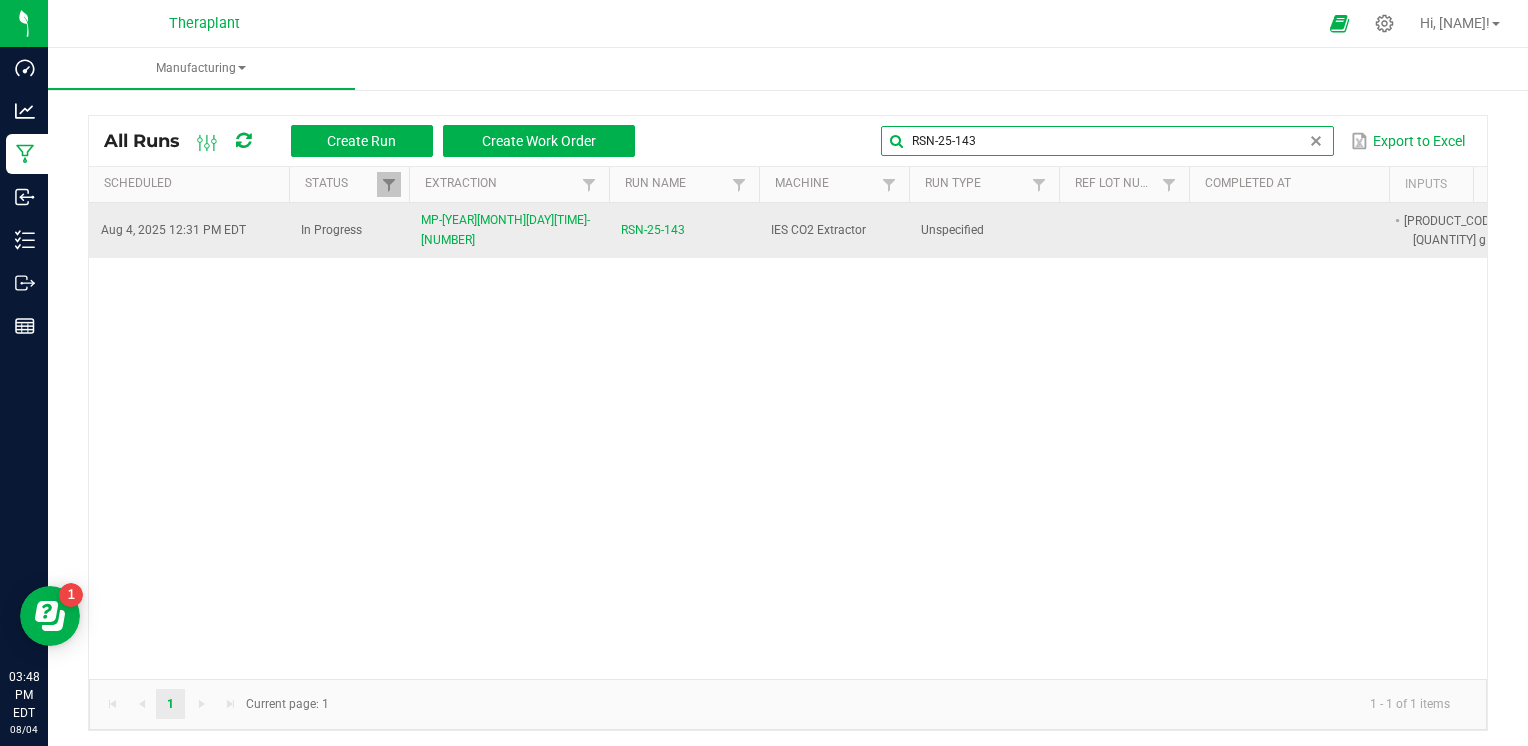 type on "RSN-25-143" 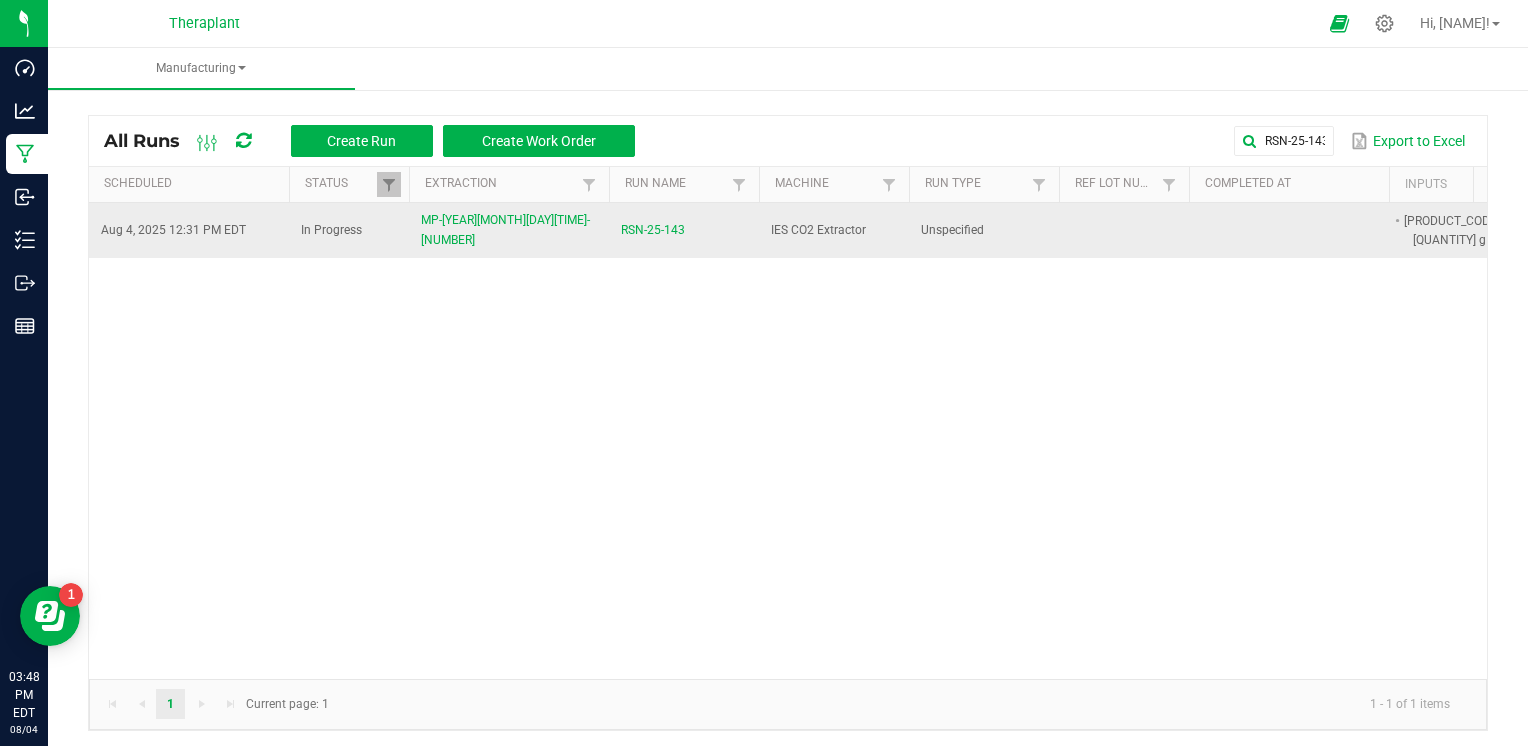 click on "RSN-25-143" at bounding box center (653, 230) 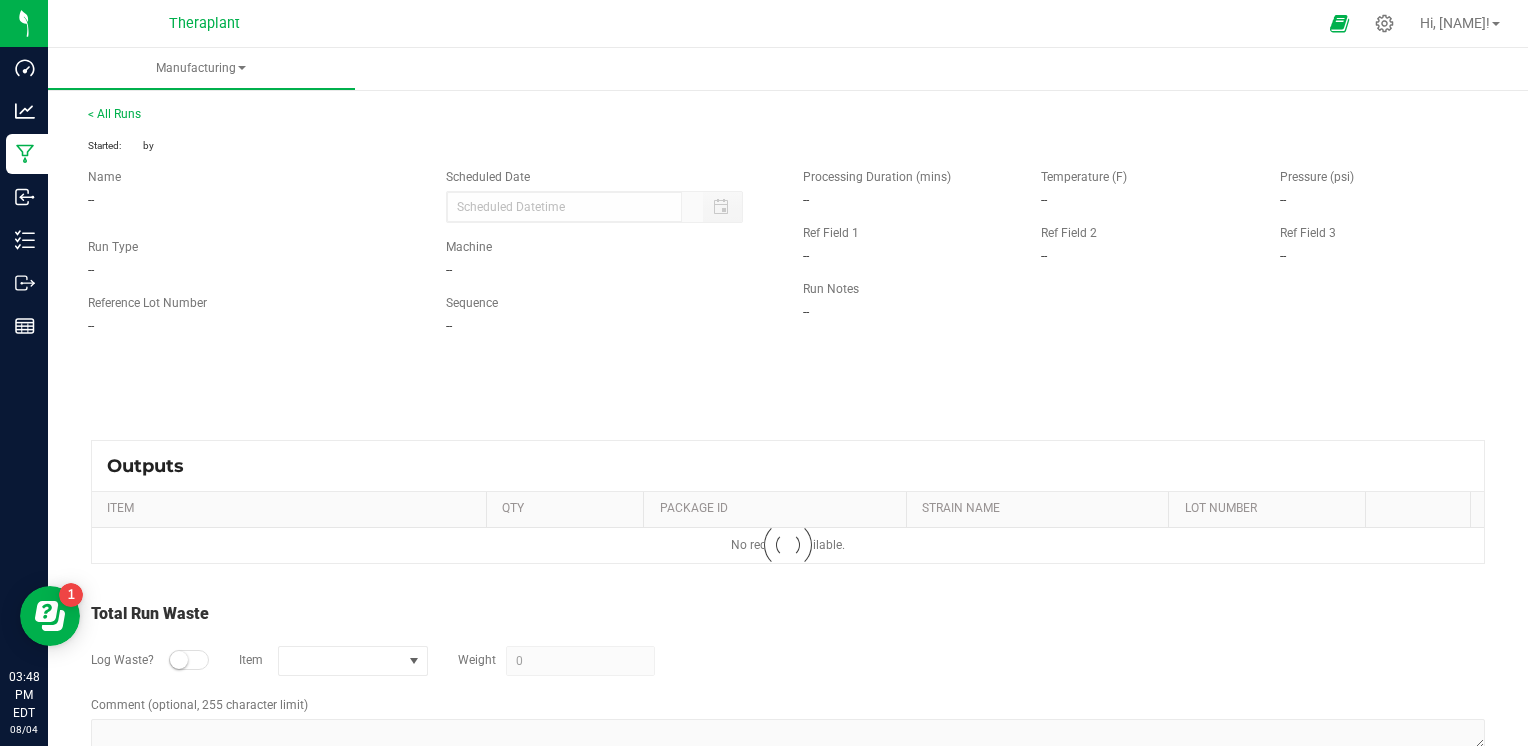 type on "[MONTH]/[DAY]/[YEAR] [TIME]" 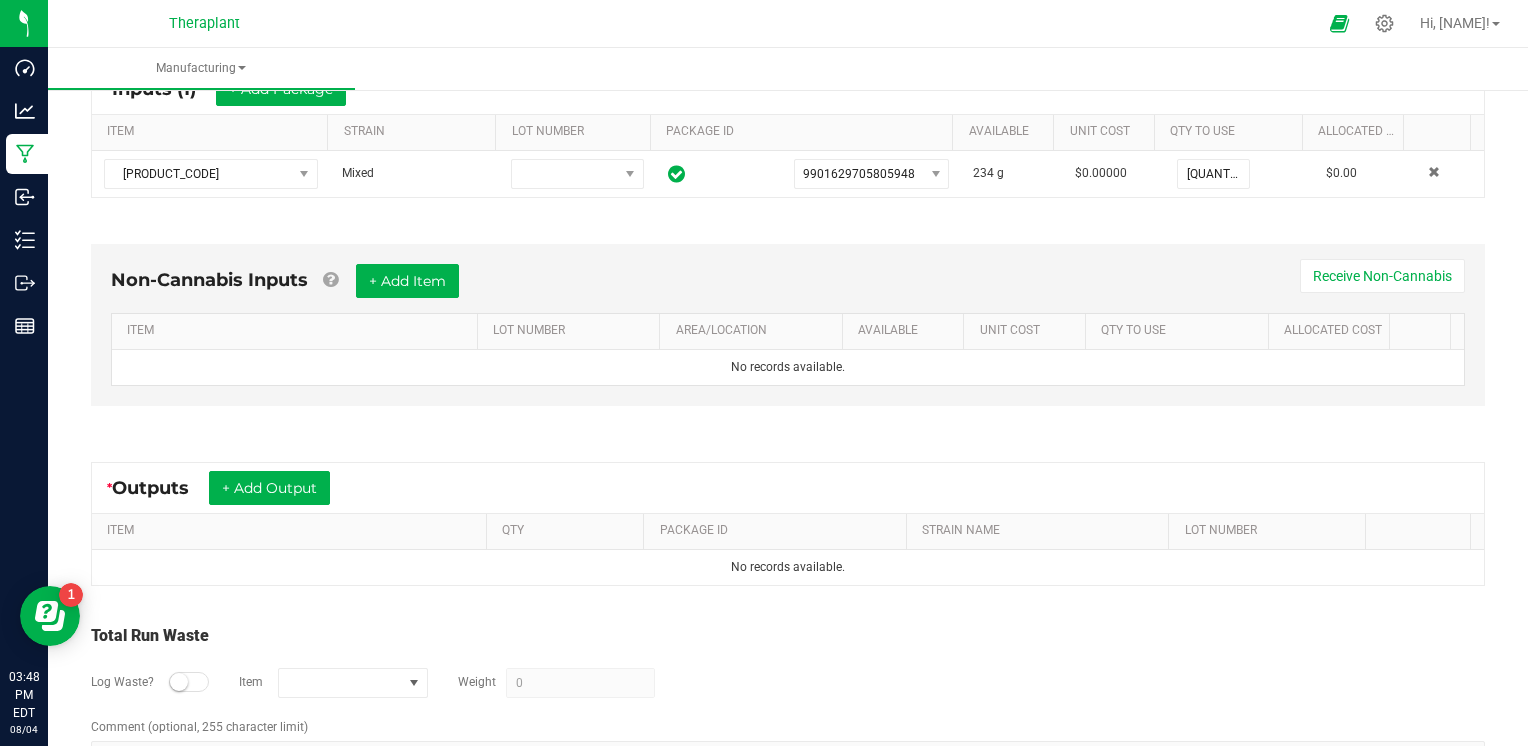 scroll, scrollTop: 467, scrollLeft: 0, axis: vertical 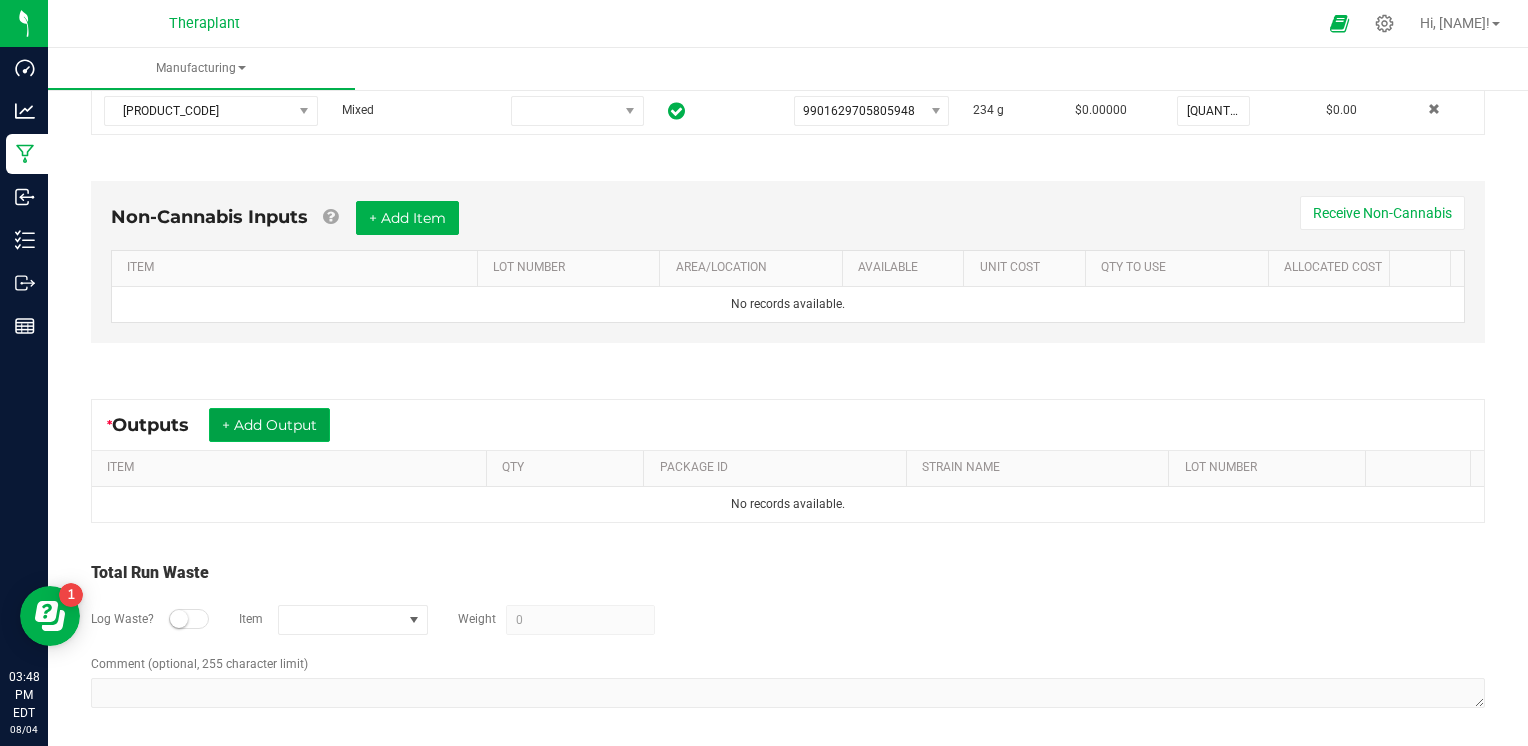 click on "+ Add Output" at bounding box center [269, 425] 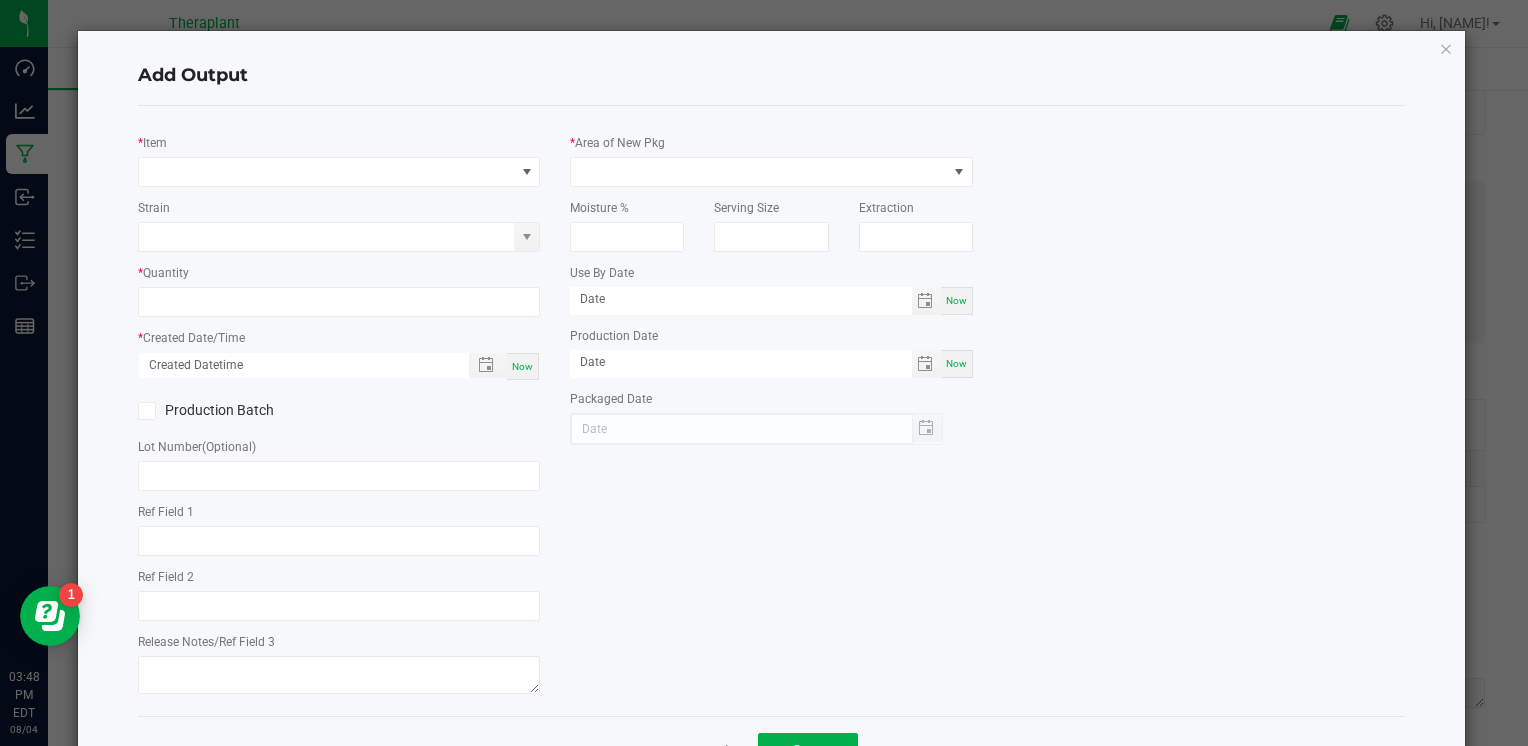type on "Hash Wash" 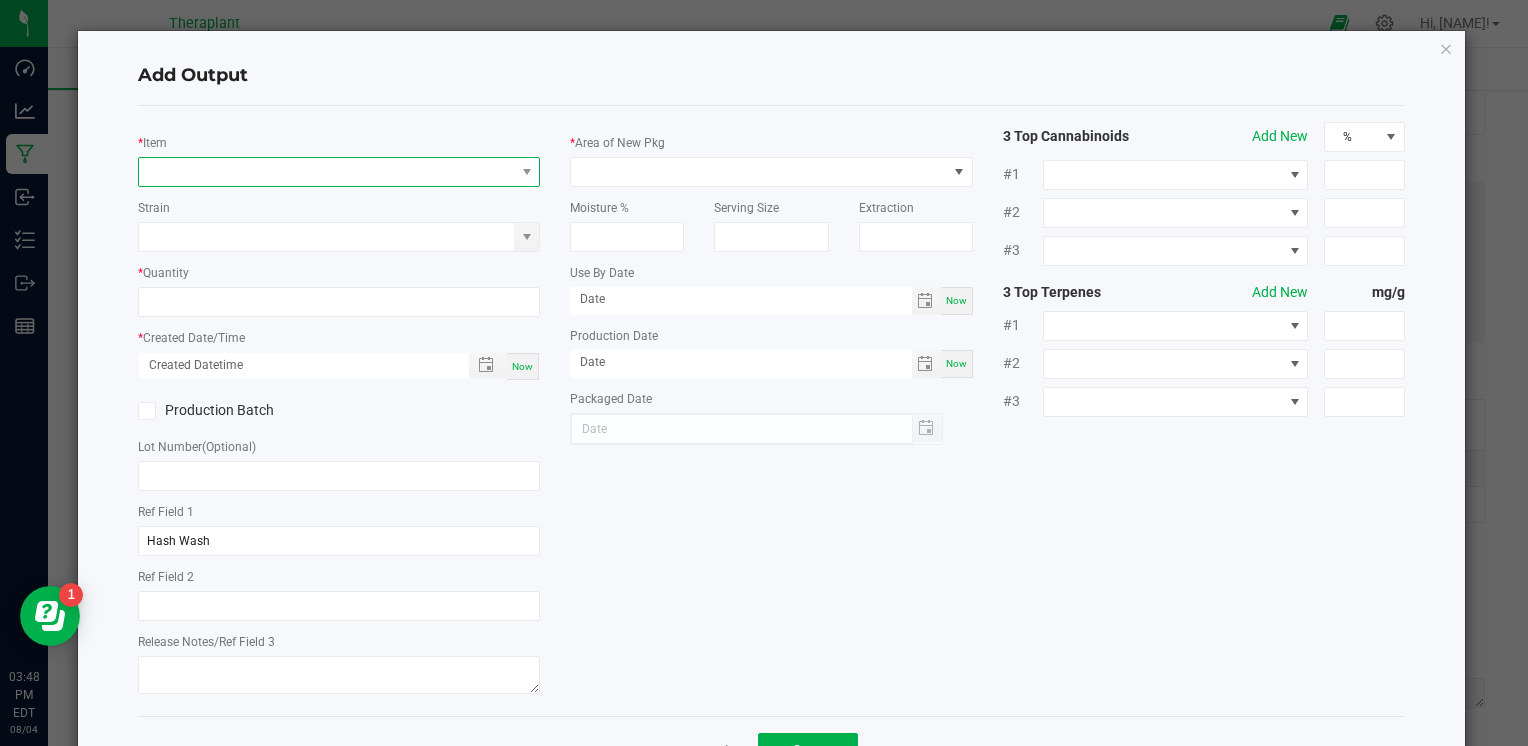 click at bounding box center (326, 172) 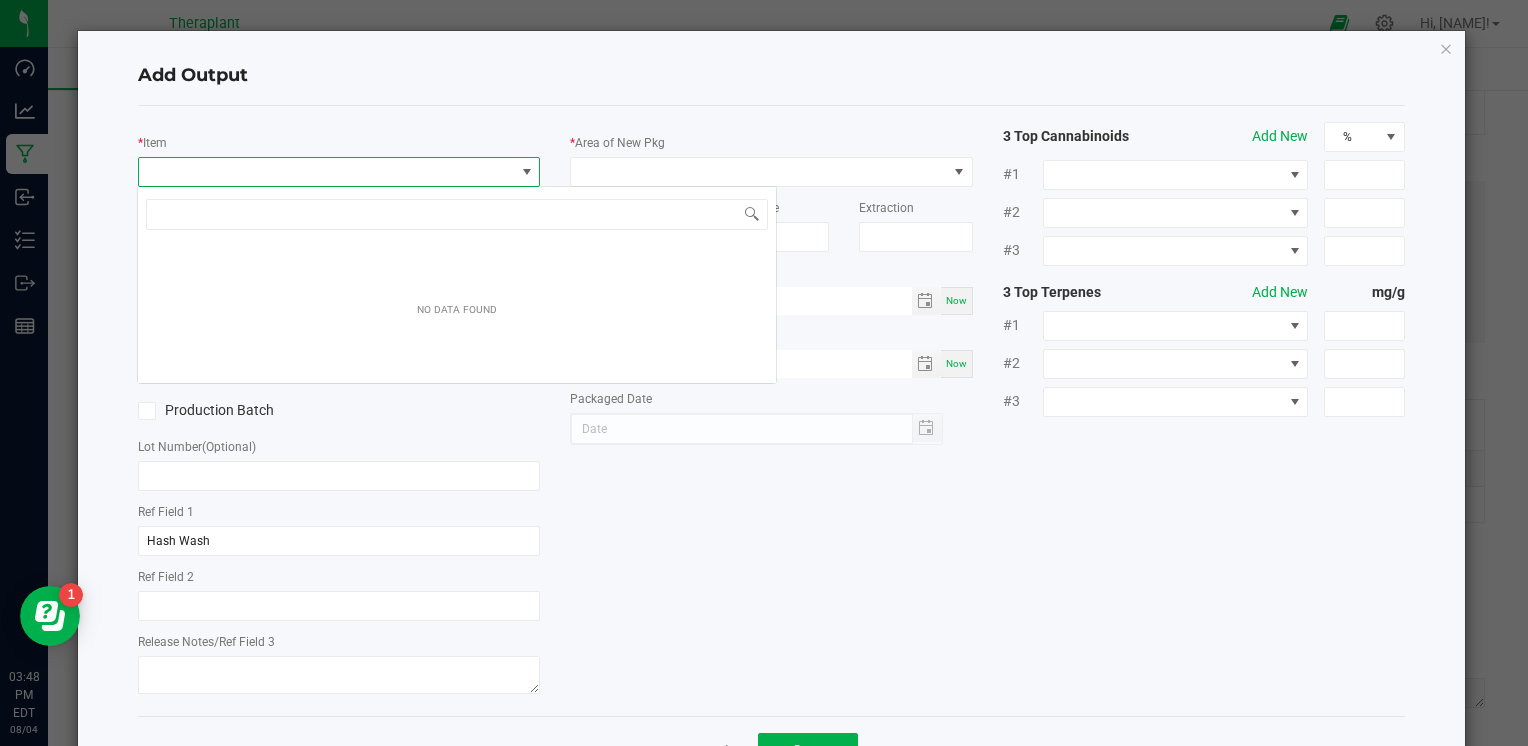 scroll, scrollTop: 99970, scrollLeft: 99602, axis: both 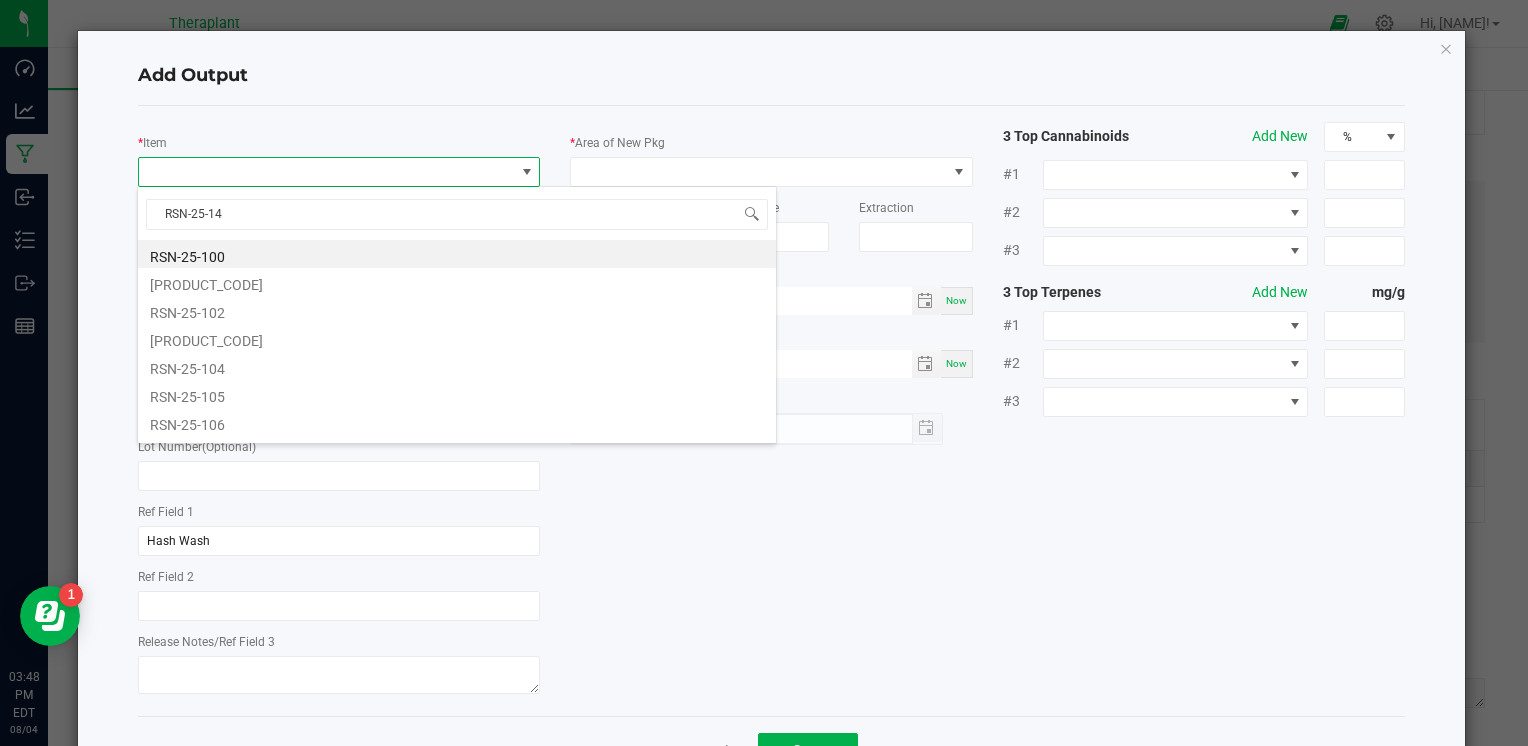 type on "RSN-25-143" 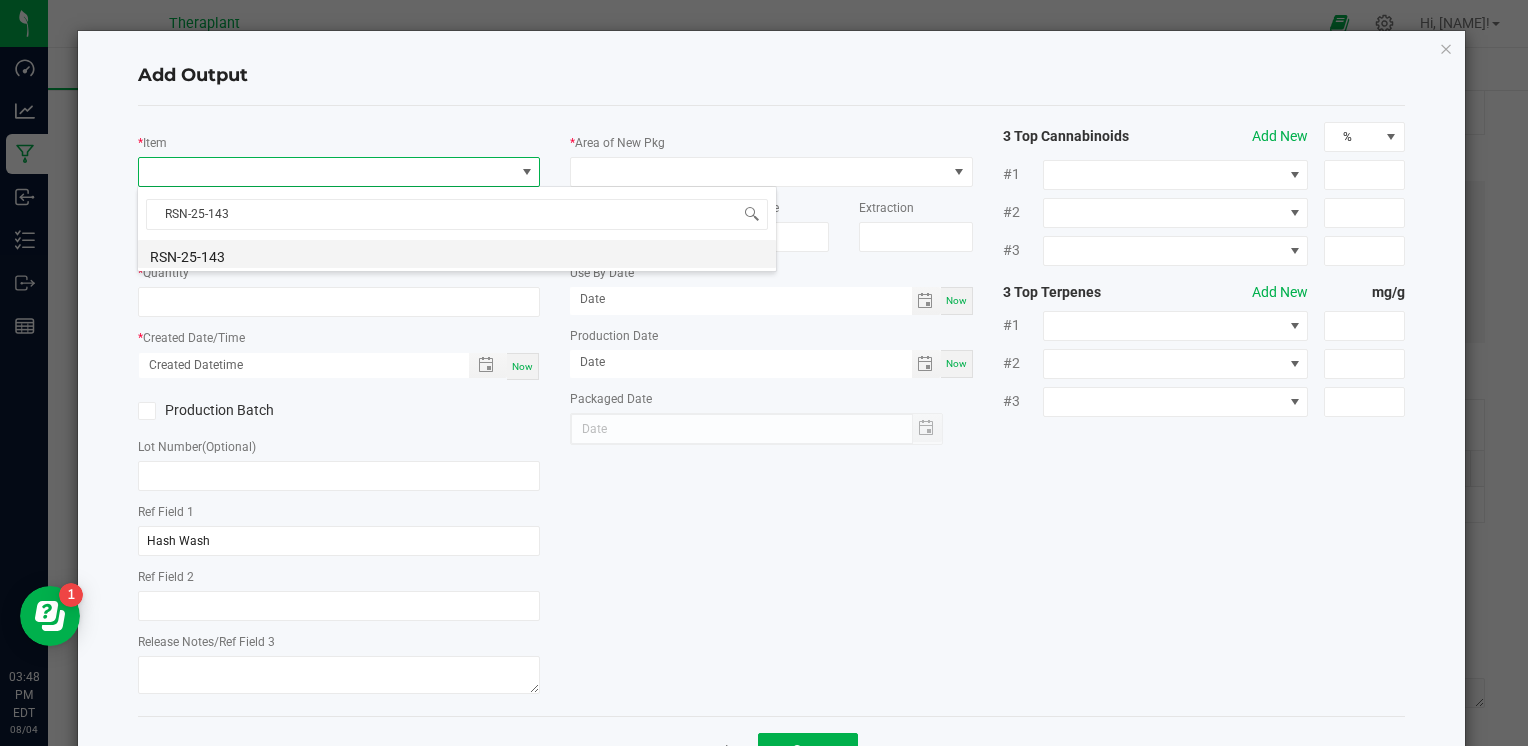 click on "RSN-25-143" at bounding box center (457, 254) 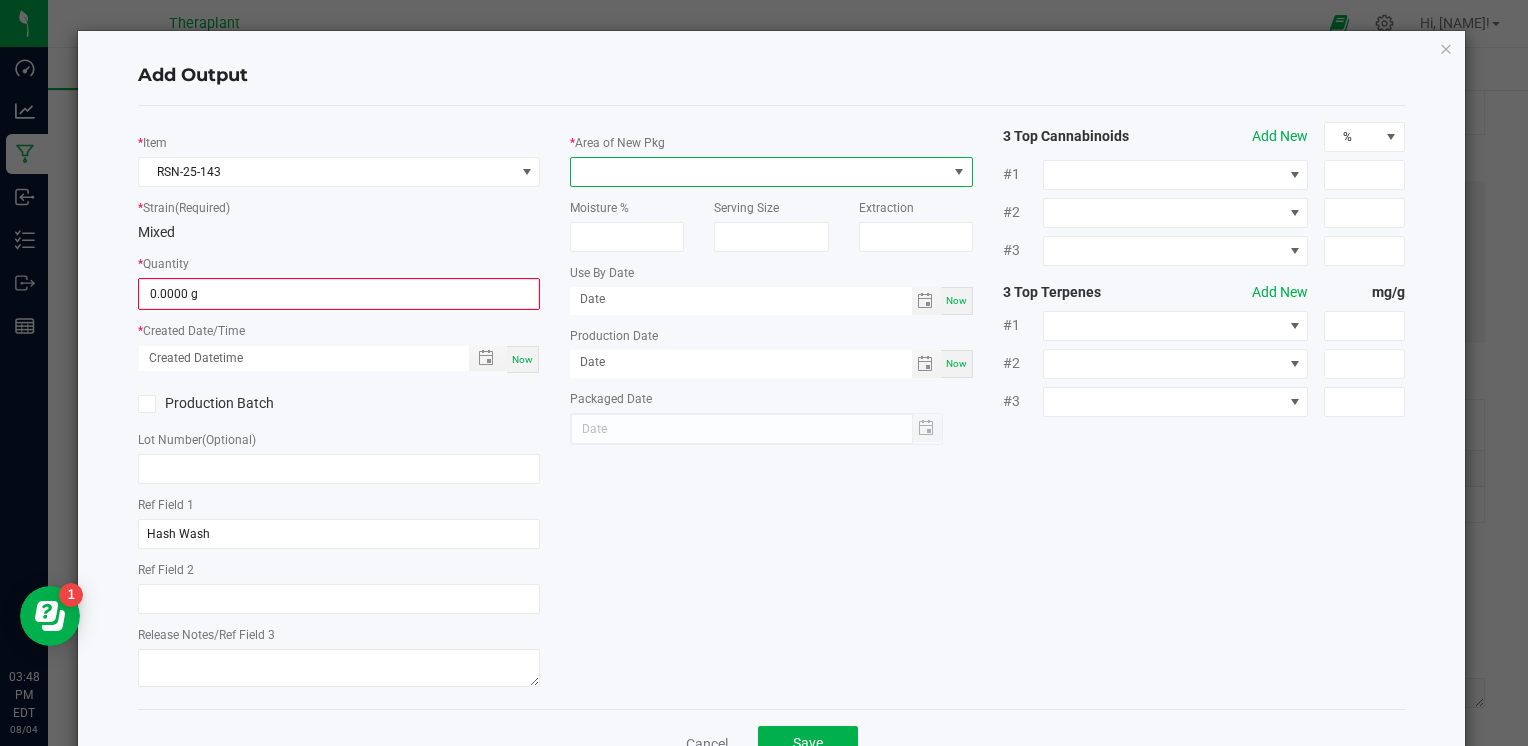click at bounding box center (758, 172) 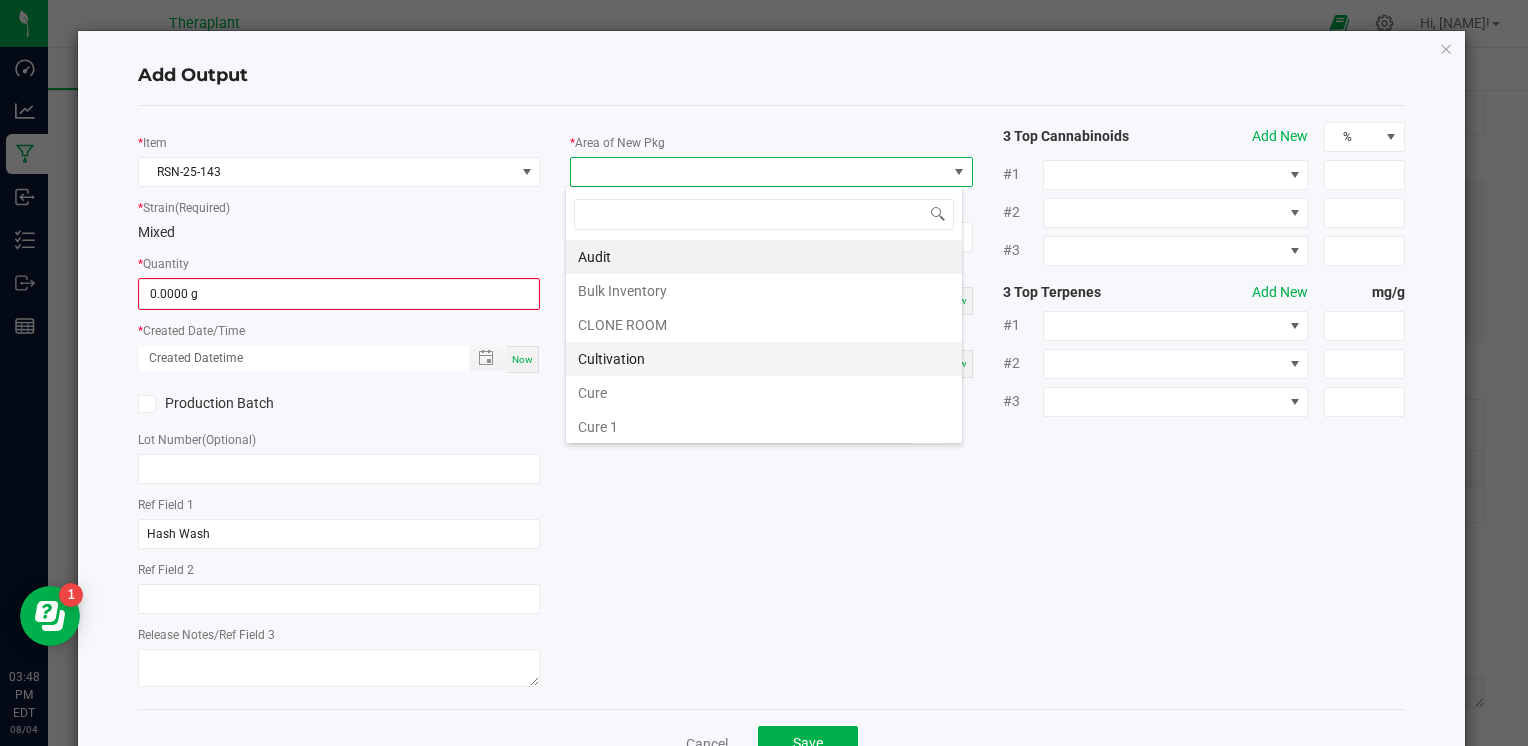 scroll, scrollTop: 99970, scrollLeft: 99602, axis: both 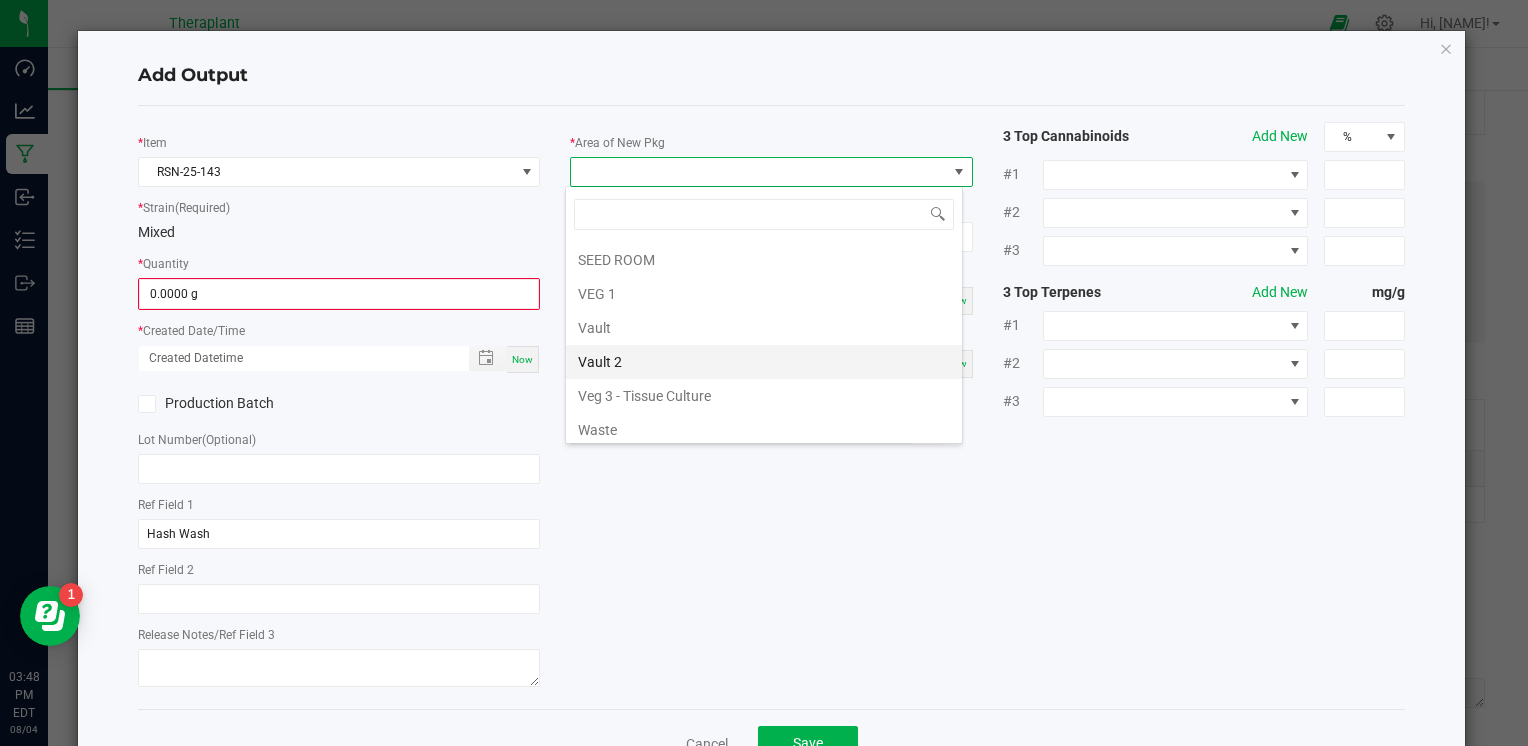 click on "Vault 2" at bounding box center [764, 362] 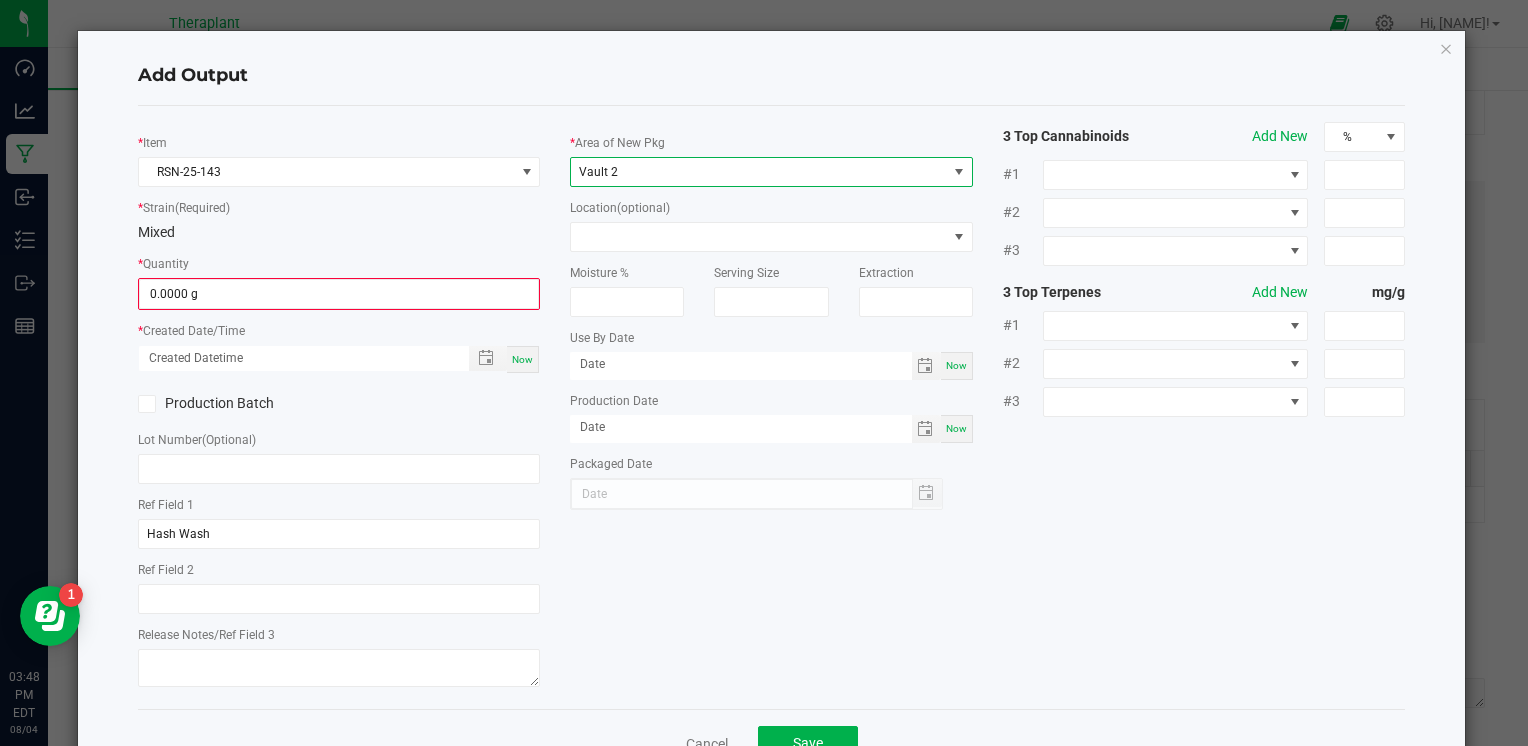 click on "Now" at bounding box center (522, 359) 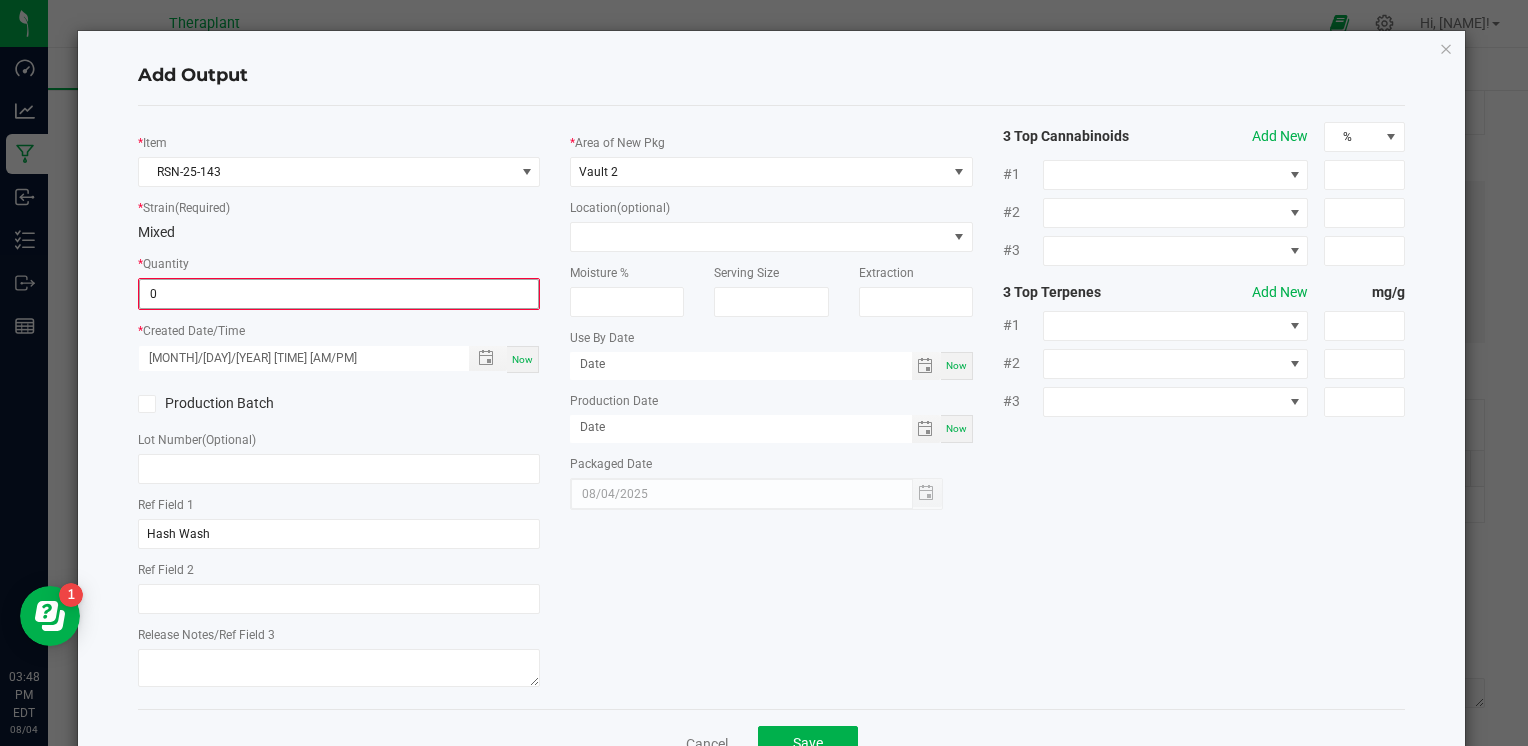 click on "0" at bounding box center [339, 294] 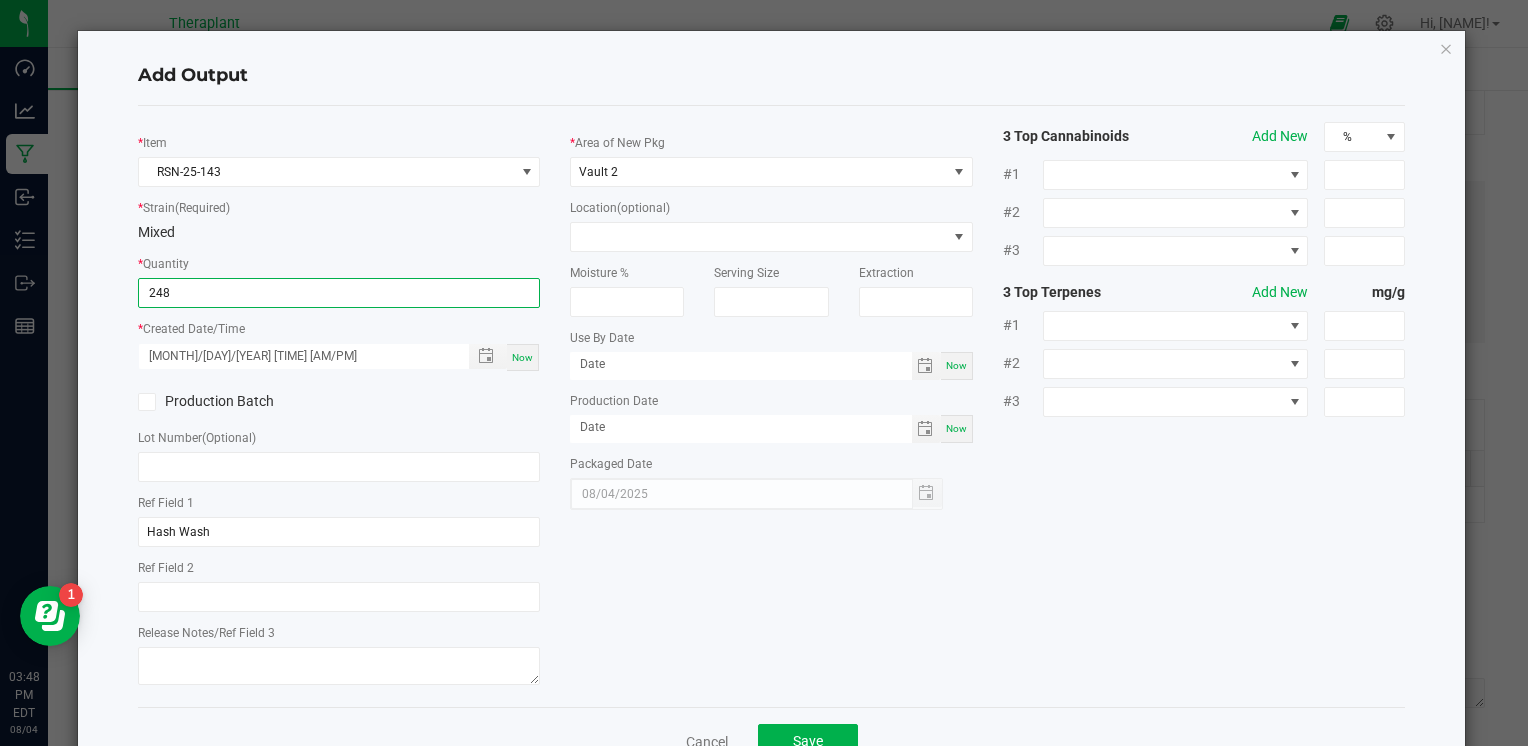 type on "[QUANTITY] g" 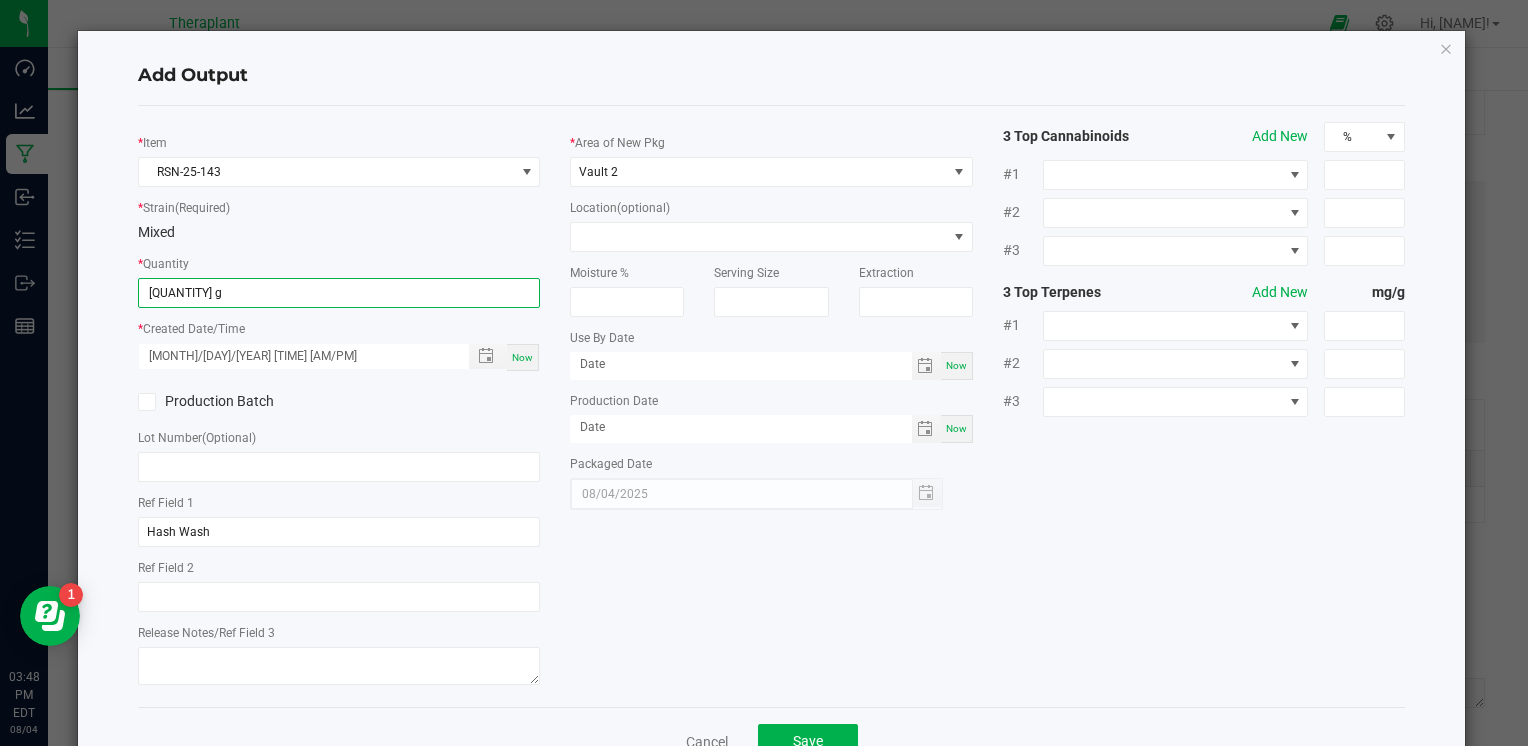 click on "Item [PRODUCT_CODE] Strain (Required) Mixed Quantity [QUANTITY] g Created Date/Time [MONTH]/[DAY]/[YEAR] [TIME] [TIMEZONE] Production Batch Lot Number (Optional) Ref Field 1 Hash Wash Ref Field 2 Release Notes/Ref Field 3 Area of New Pkg Vault 2 Location (optional) Moisture % Serving Size Extraction Use By Date Now Production Date Now Packaged Date [MONTH]/[DAY]/[YEAR] Top Cannabinoids Add New % #1 #2 #3 Top Terpenes Add New mg/g #1 #2 #3" 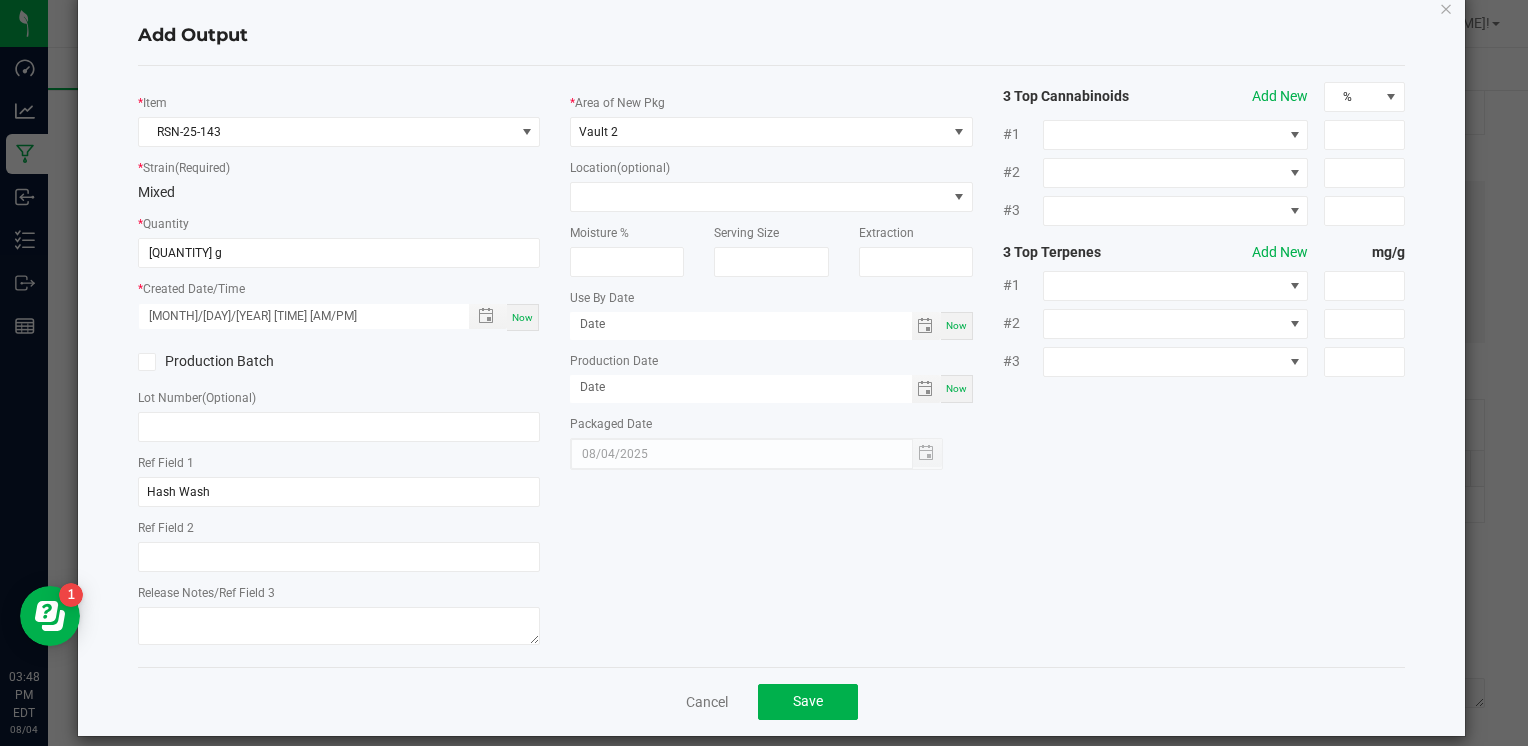 scroll, scrollTop: 61, scrollLeft: 0, axis: vertical 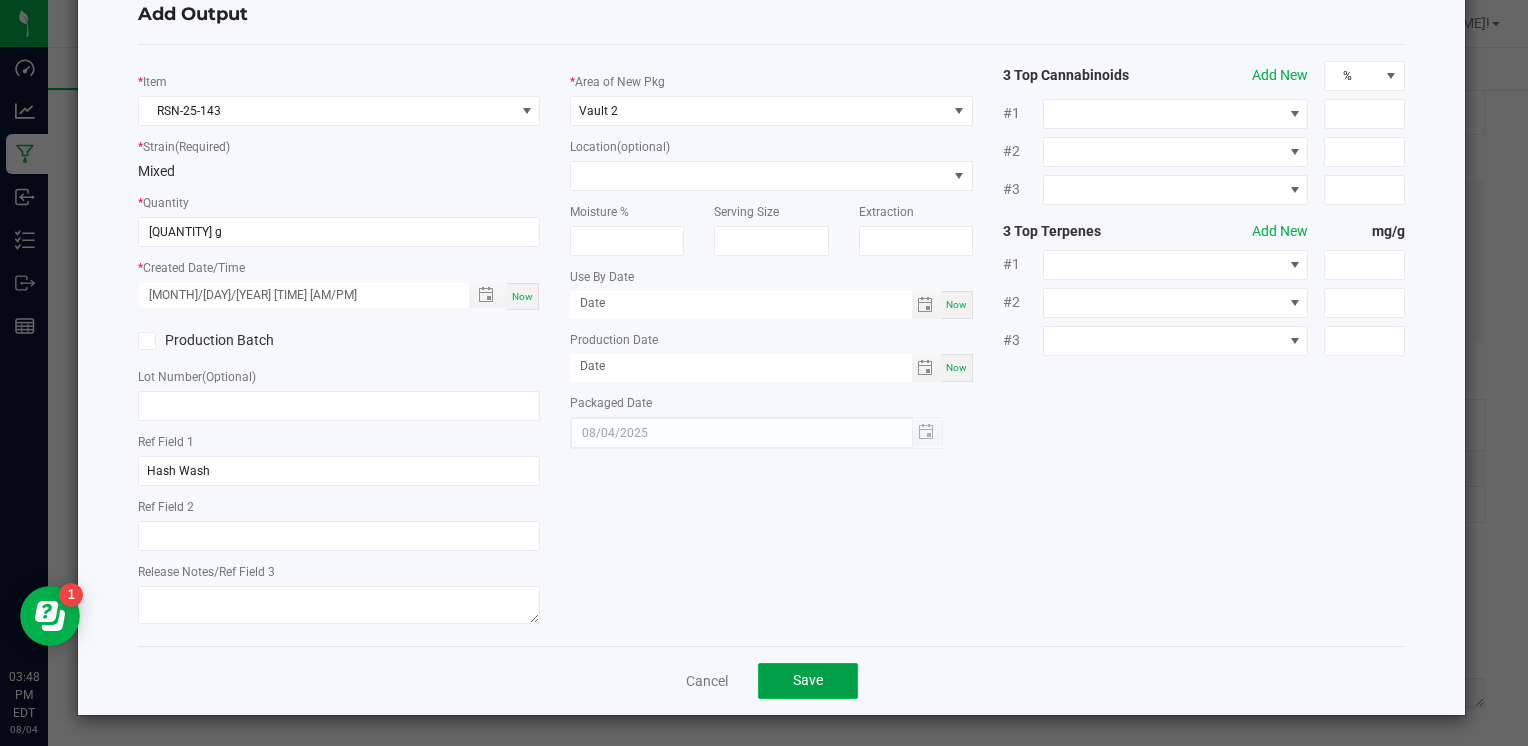 click on "Save" 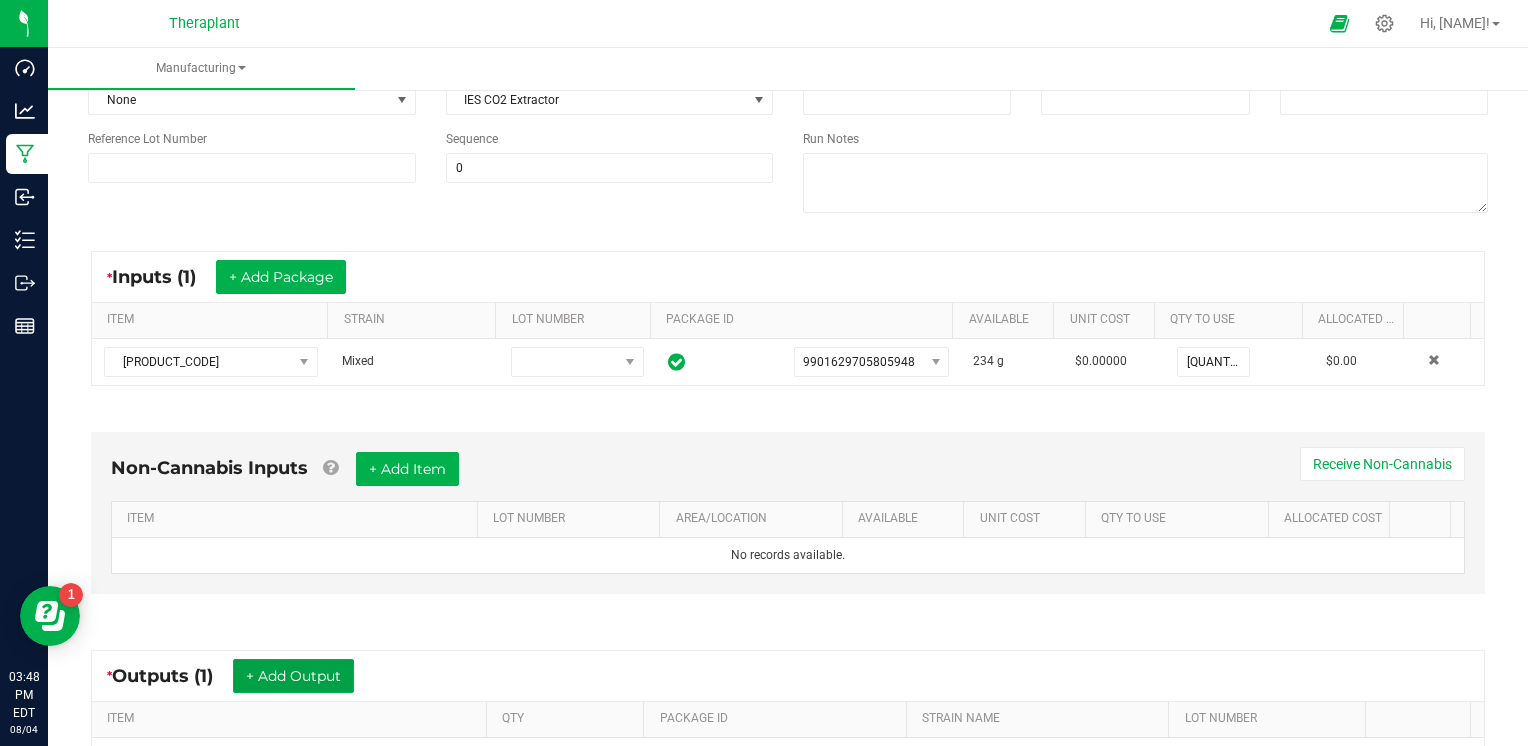 scroll, scrollTop: 0, scrollLeft: 0, axis: both 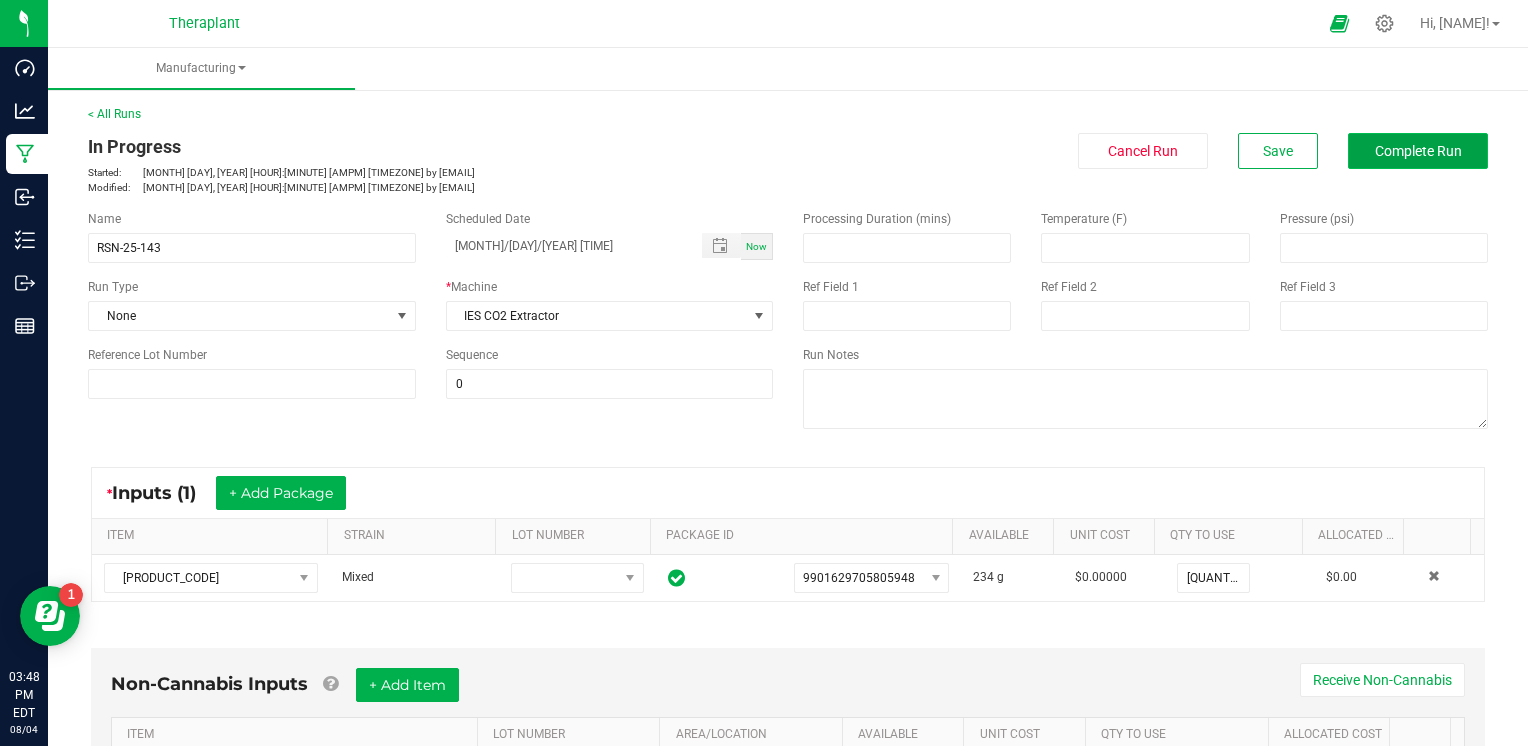 click on "Complete Run" at bounding box center [1418, 151] 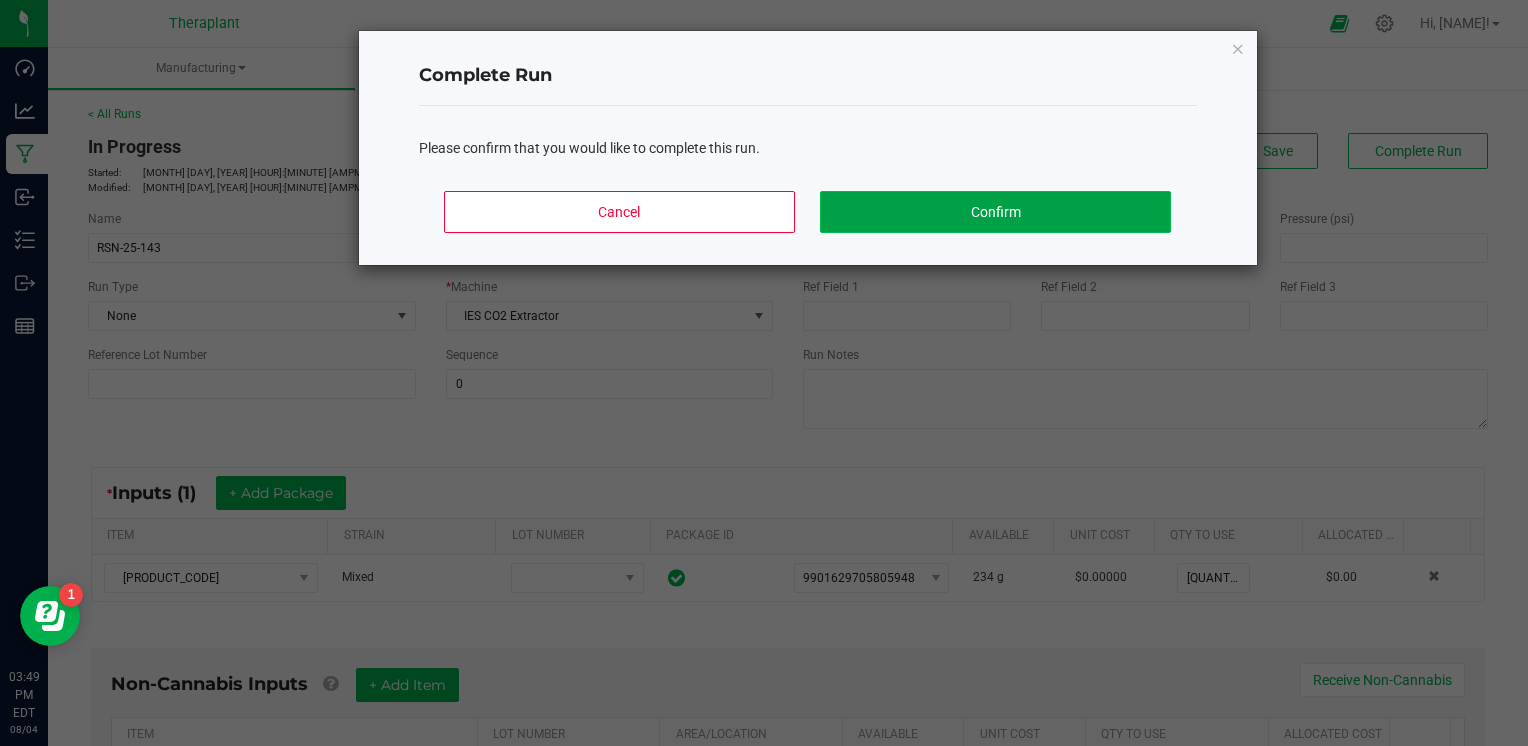 click on "Confirm" 